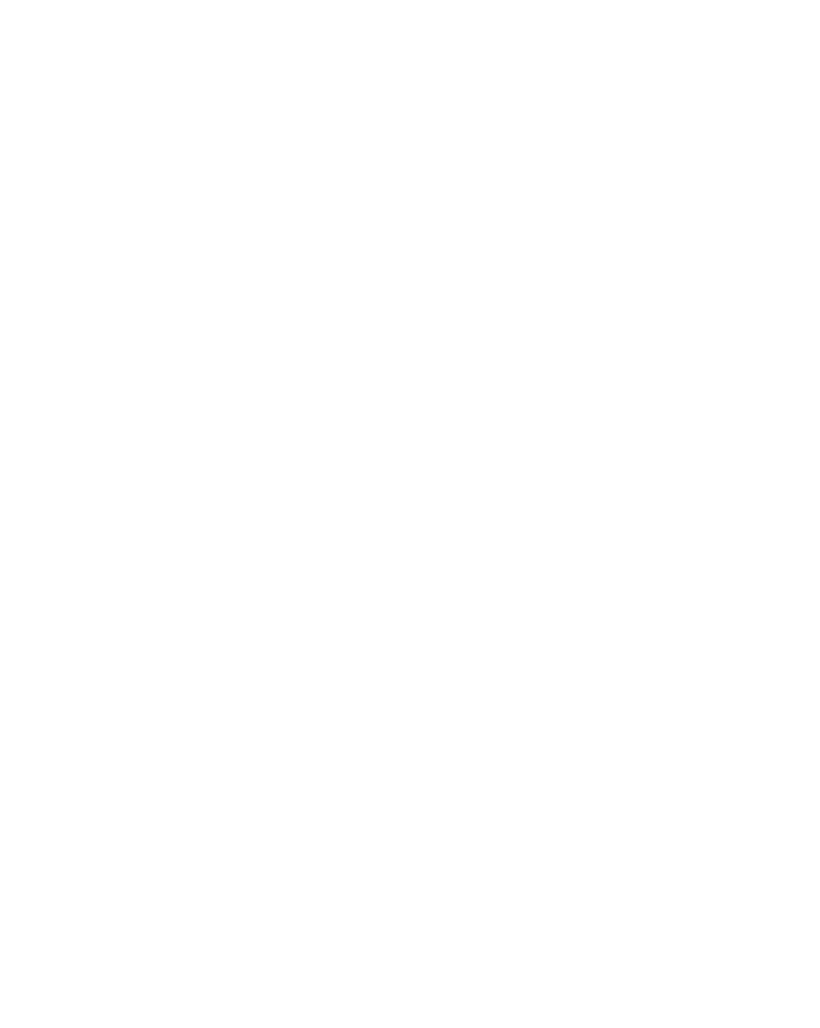 scroll, scrollTop: 0, scrollLeft: 0, axis: both 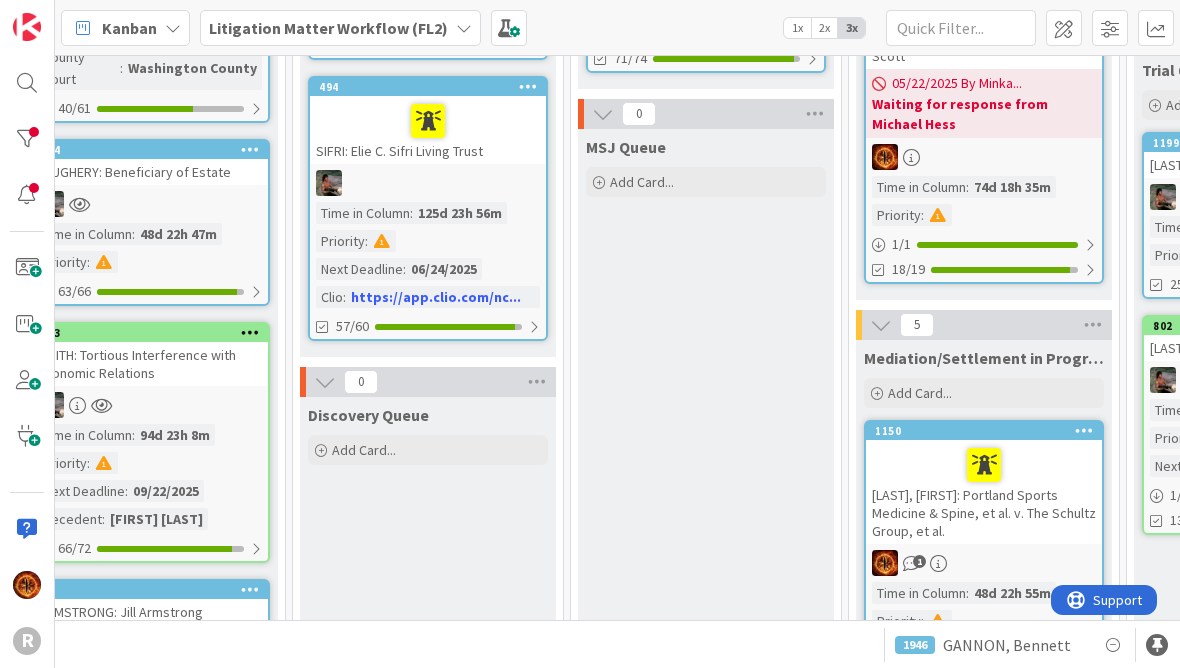 click at bounding box center (27, 139) 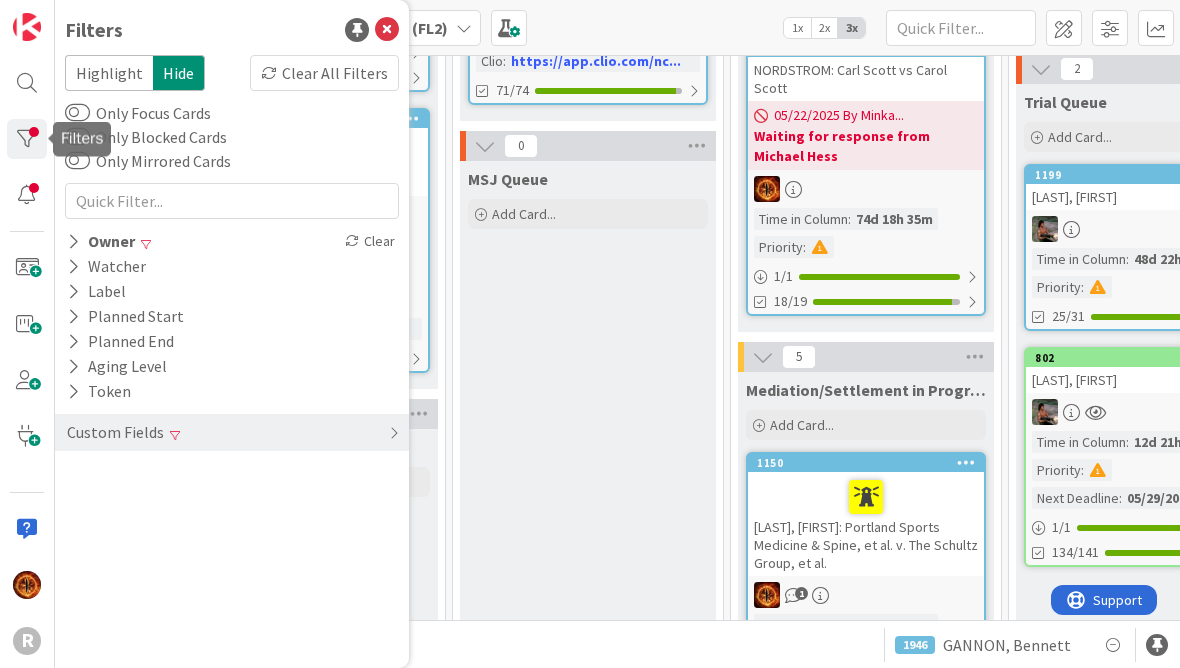 click on "Owner" at bounding box center [101, 241] 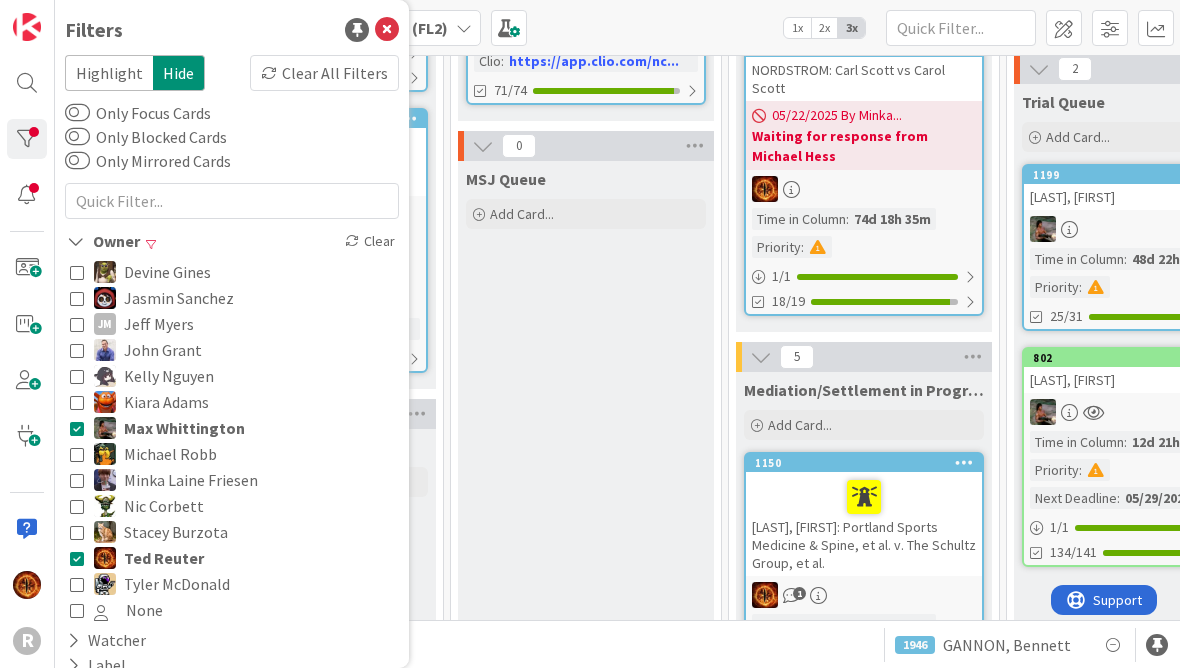 scroll, scrollTop: 385, scrollLeft: 1527, axis: both 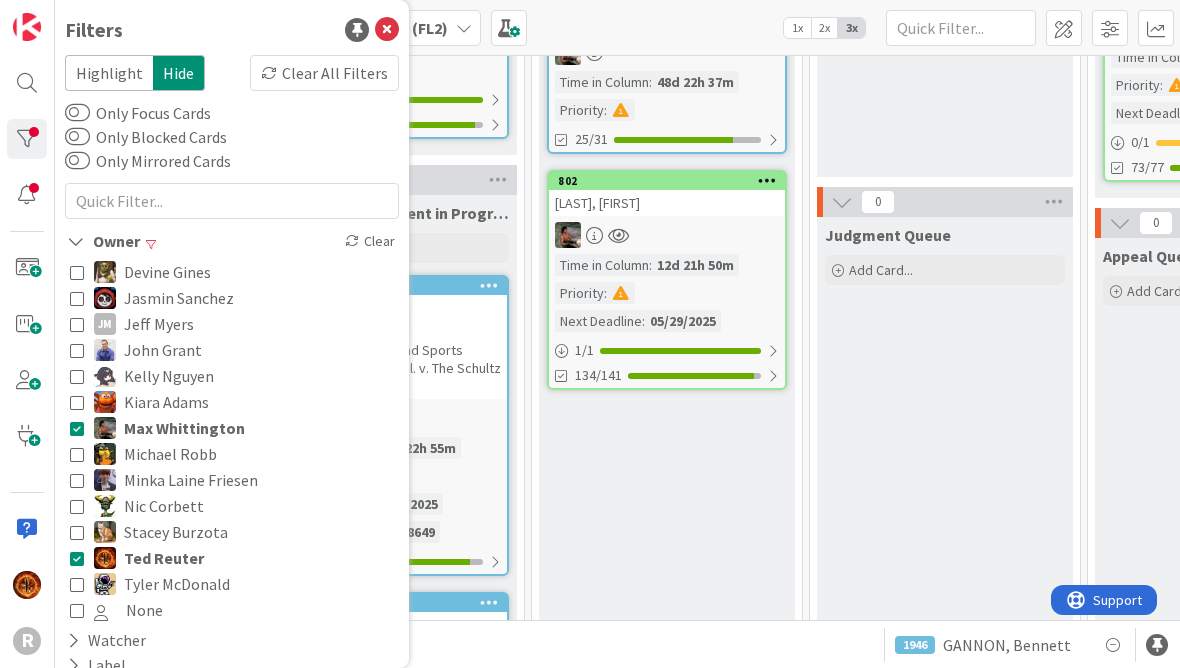 click at bounding box center (387, 30) 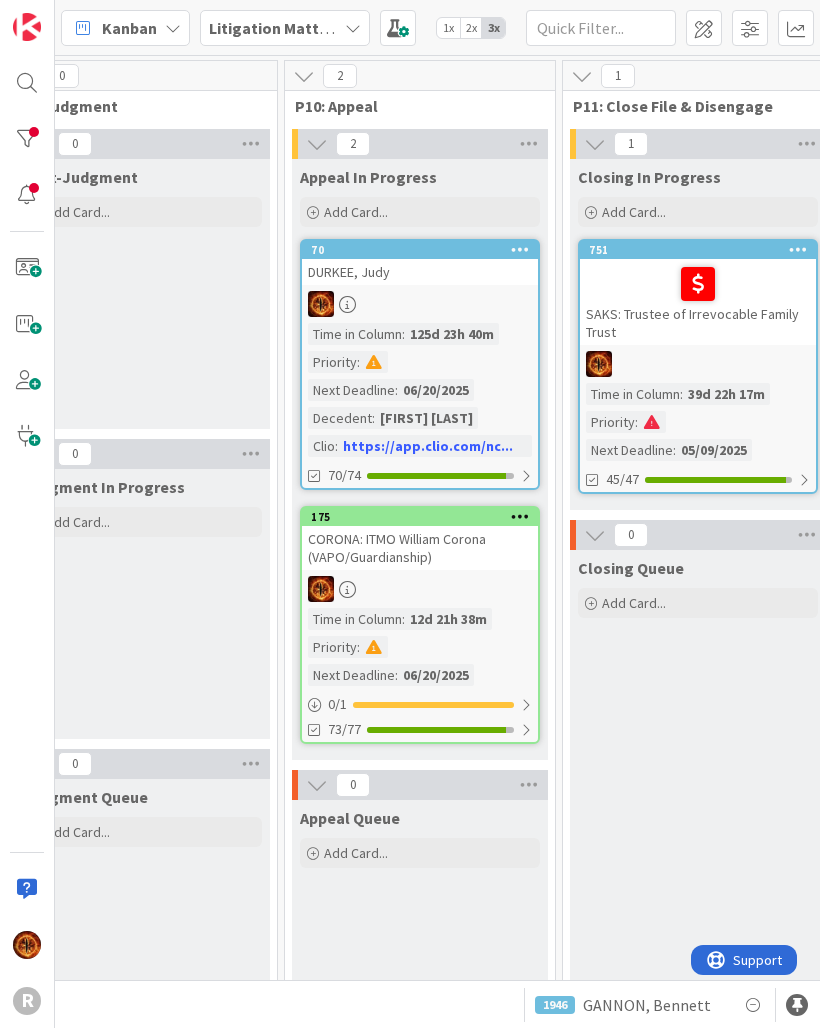 scroll, scrollTop: 0, scrollLeft: 2802, axis: horizontal 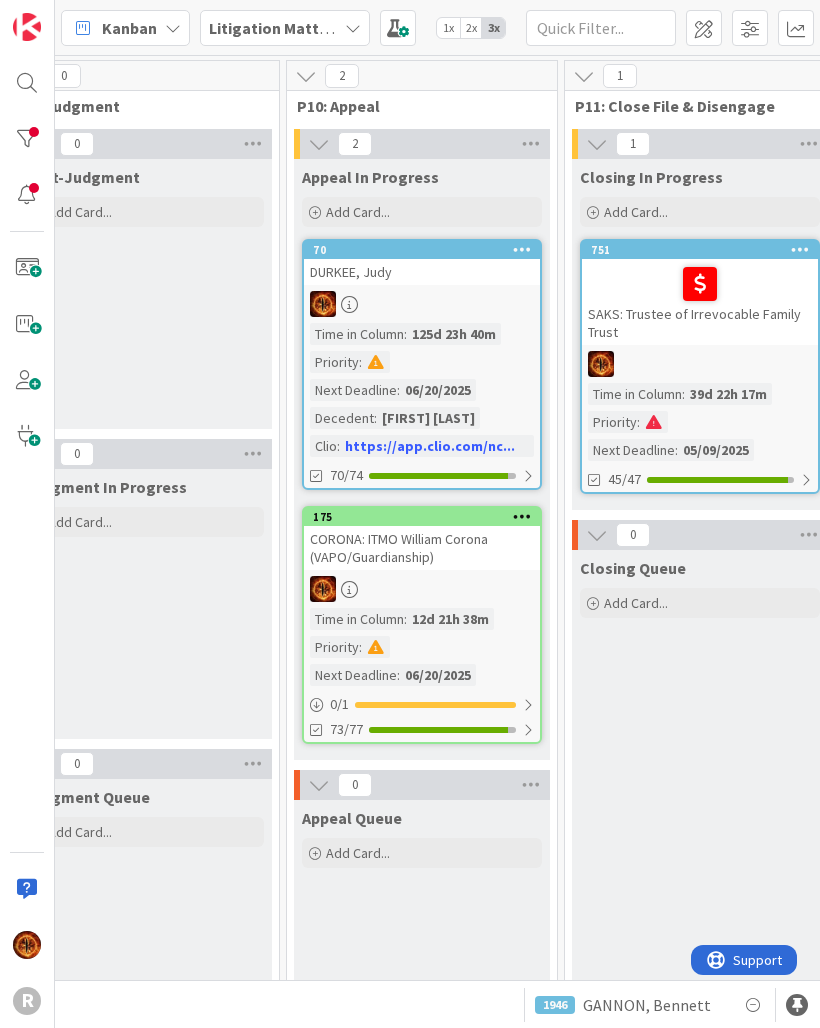 click on "125d 23h 40m" at bounding box center [454, 334] 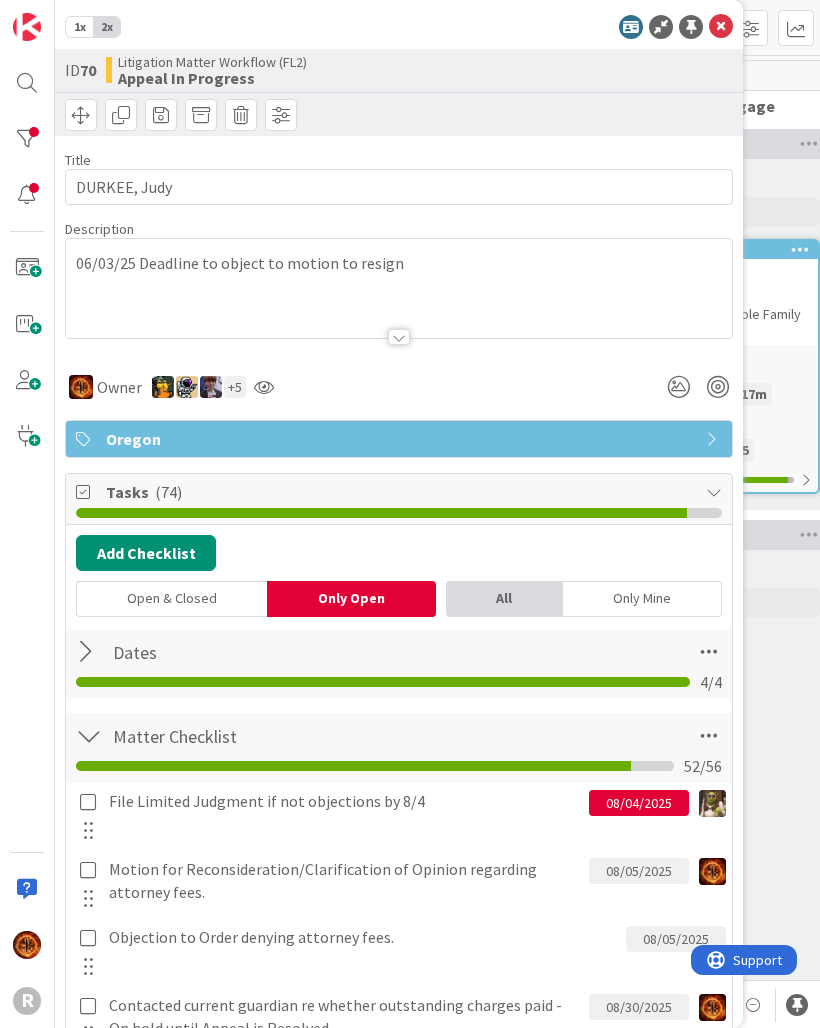 scroll, scrollTop: 0, scrollLeft: 0, axis: both 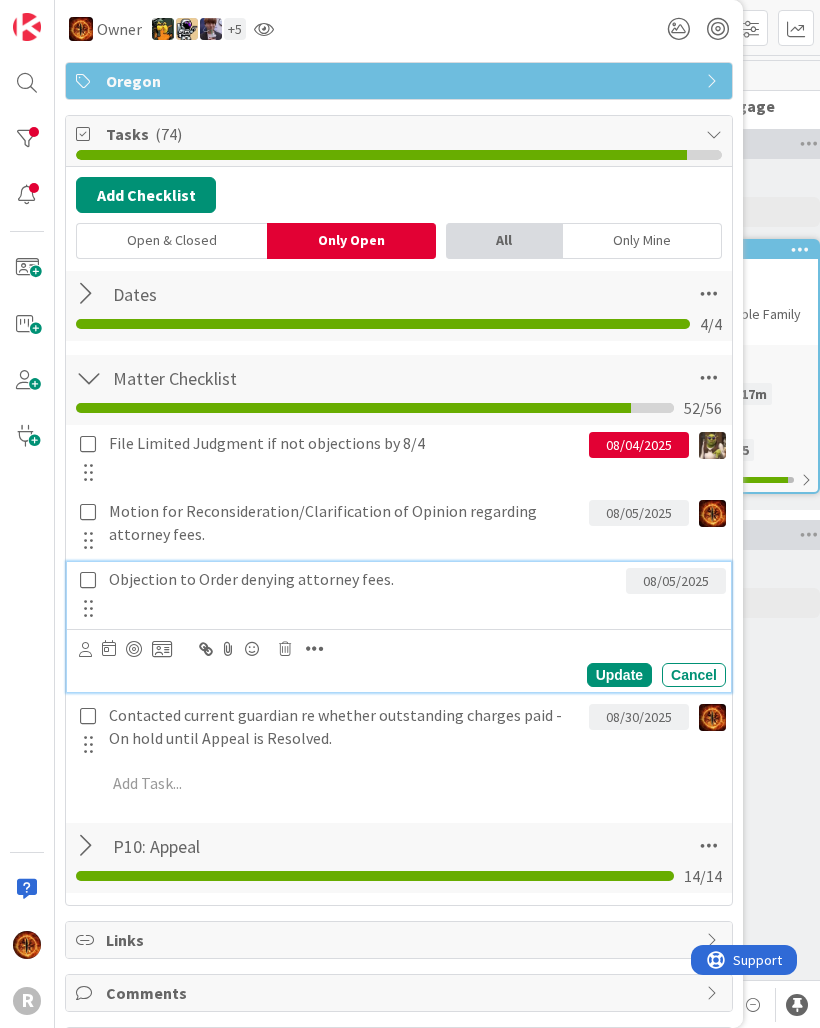 click on "Objection to Order denying attorney fees." at bounding box center (363, 579) 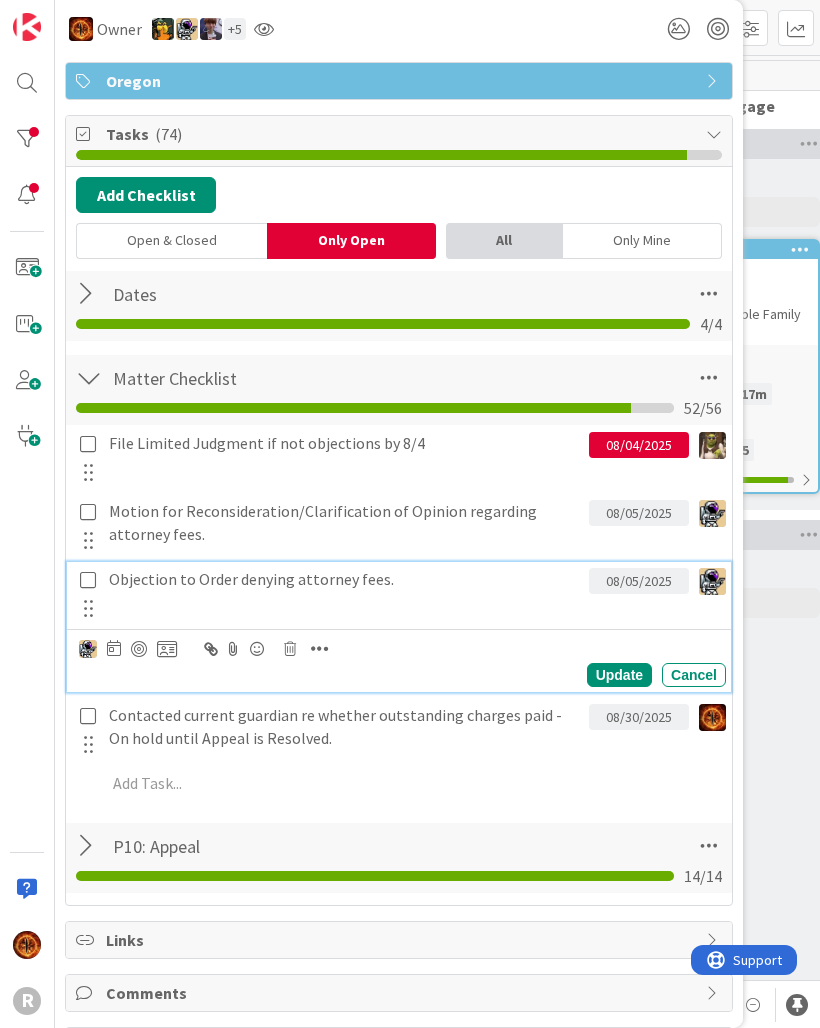 click on "Add Card..." at bounding box center (700, 212) 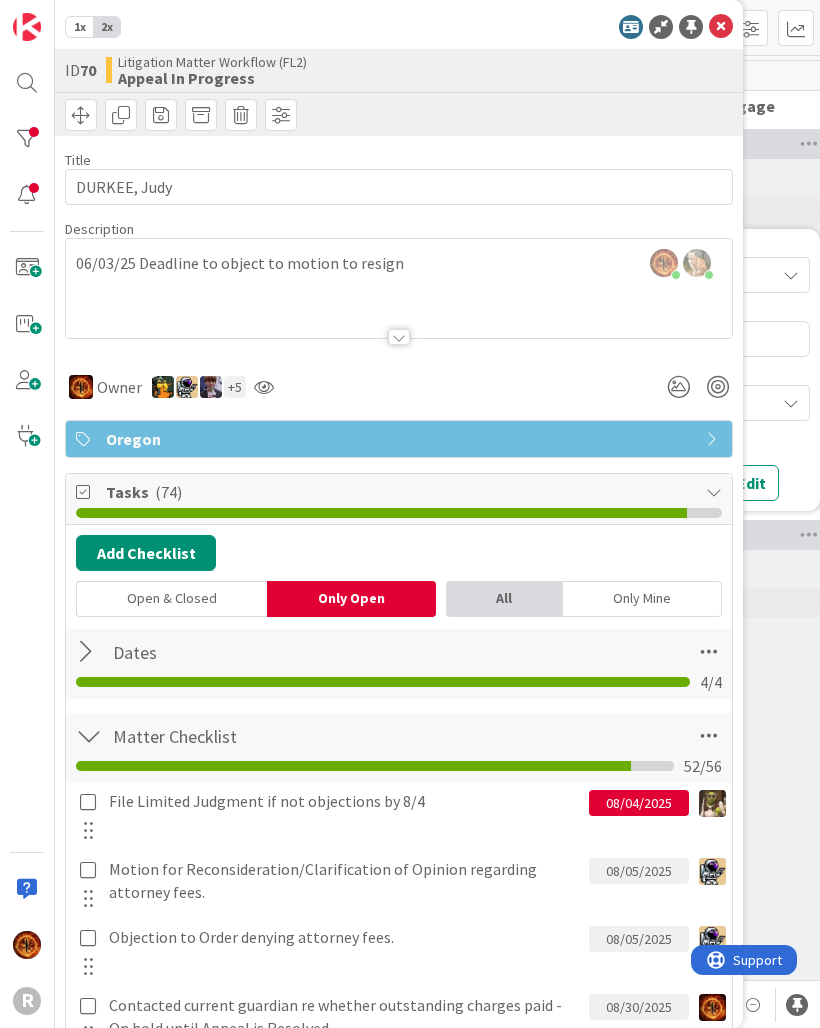 scroll, scrollTop: 0, scrollLeft: 0, axis: both 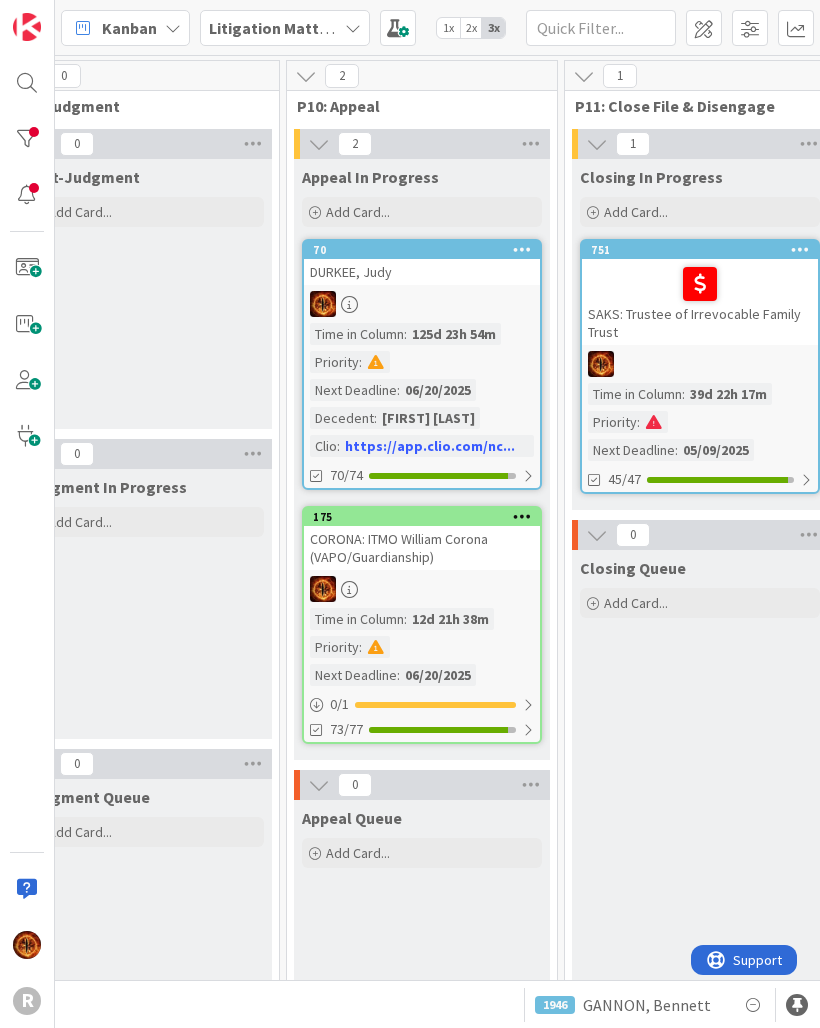 click on "Time in Column : 125d 23h 54m Priority : Next Deadline : 06/20/2025 Decedent : Ora Drummond Clio : https://app.clio.com/nc..." at bounding box center [422, 390] 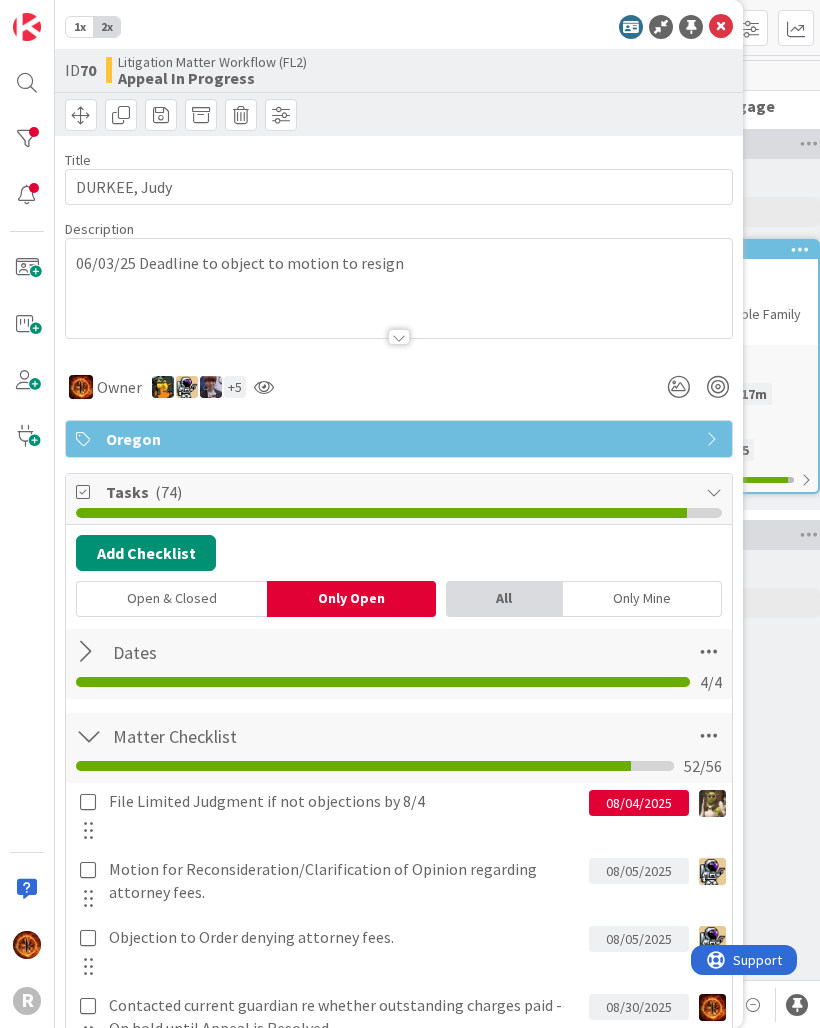 scroll, scrollTop: 0, scrollLeft: 0, axis: both 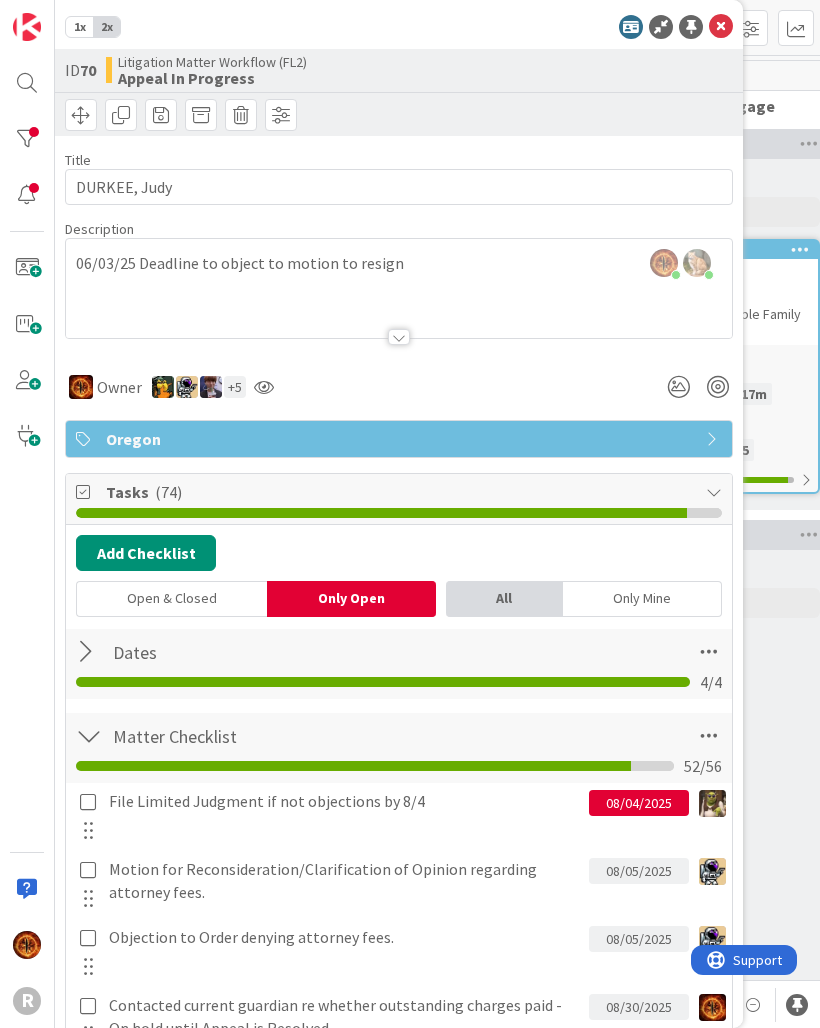 click at bounding box center (721, 27) 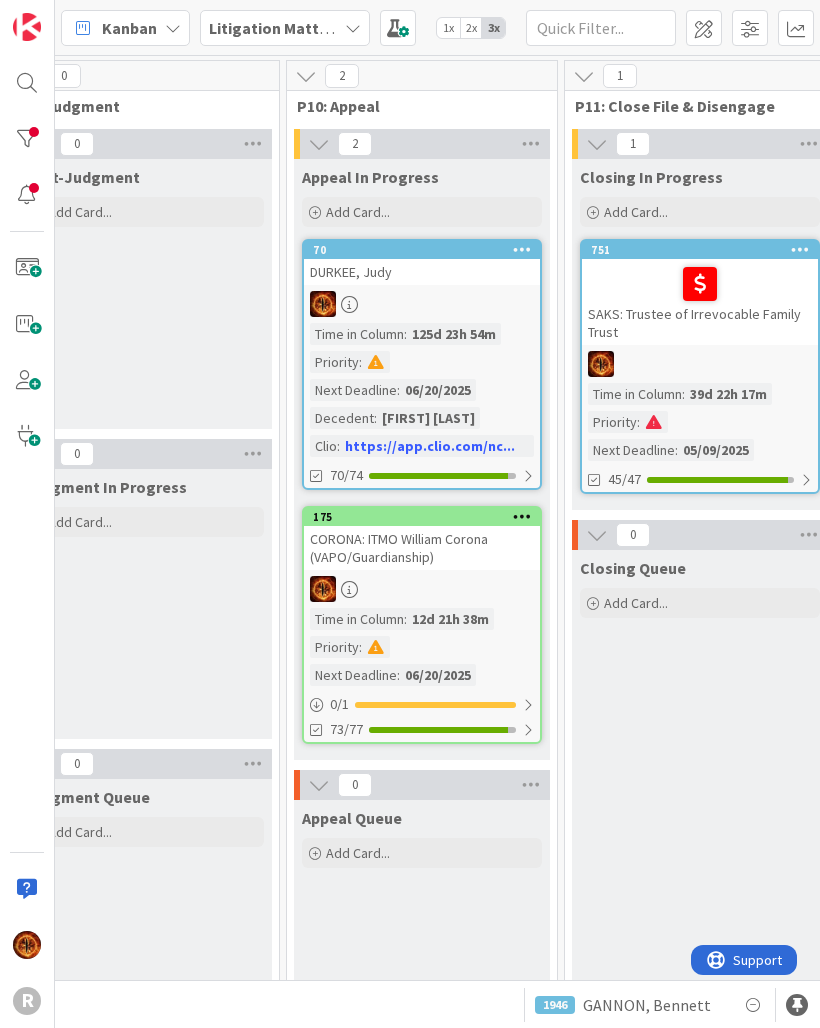 scroll, scrollTop: 0, scrollLeft: 0, axis: both 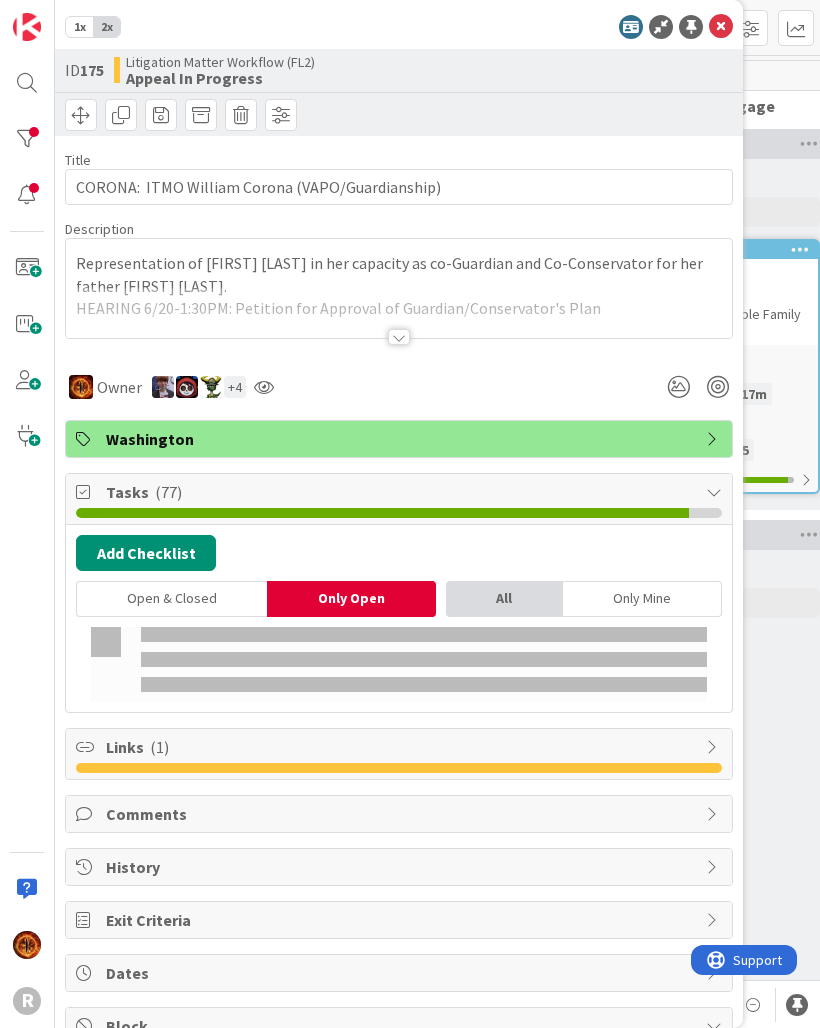 type on "x" 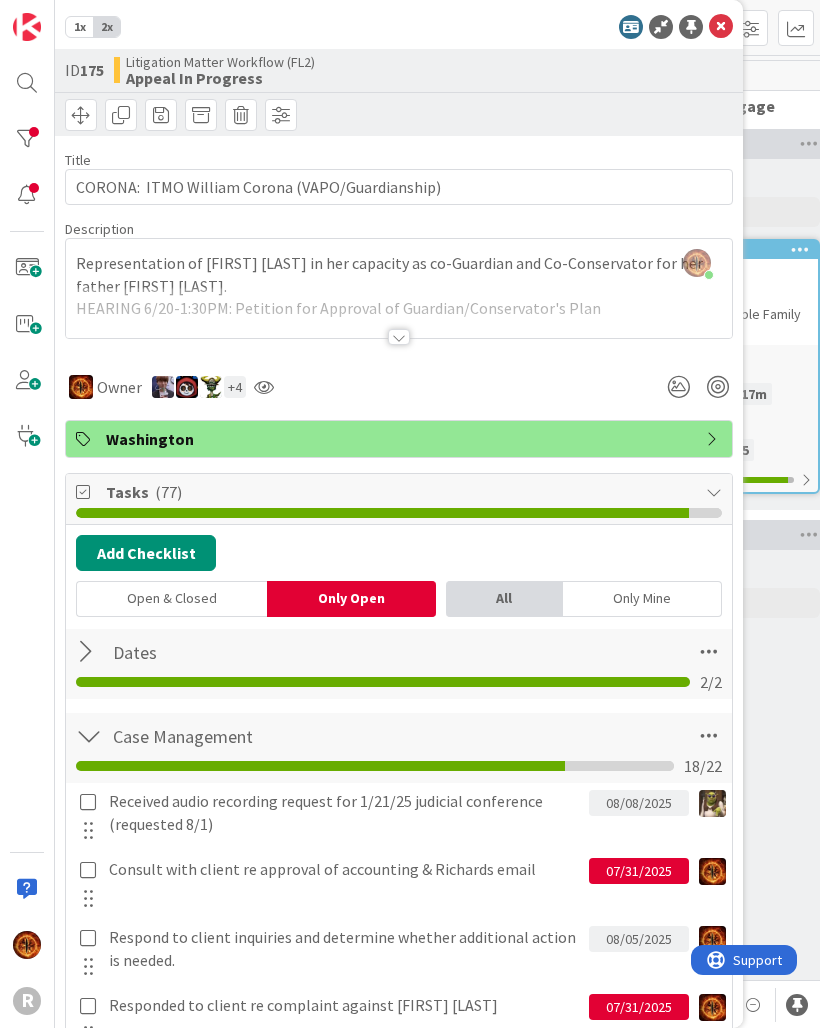 scroll, scrollTop: 0, scrollLeft: 0, axis: both 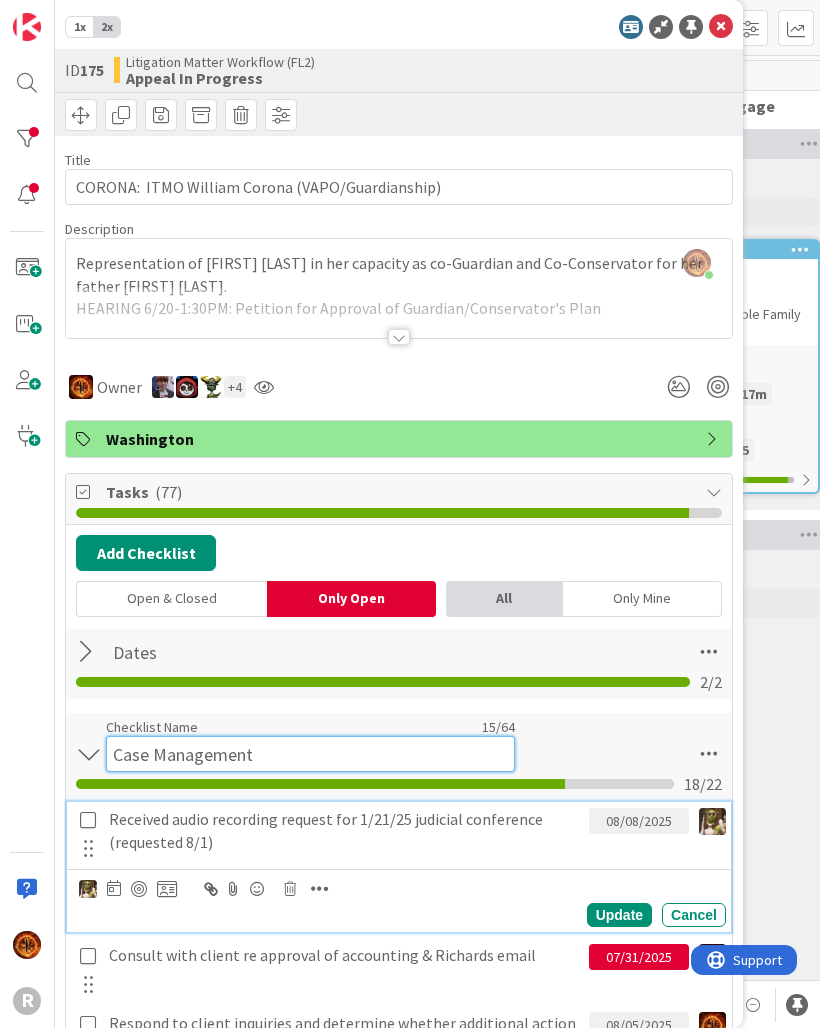 type on "Case Management I" 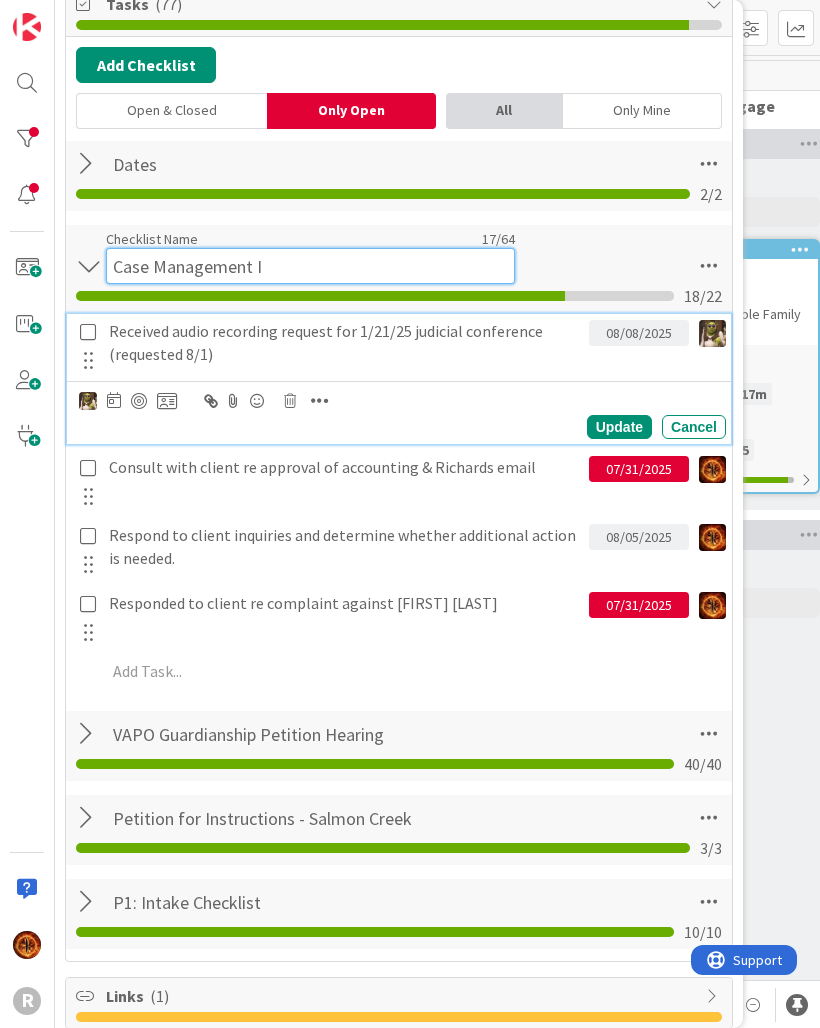scroll, scrollTop: 470, scrollLeft: 0, axis: vertical 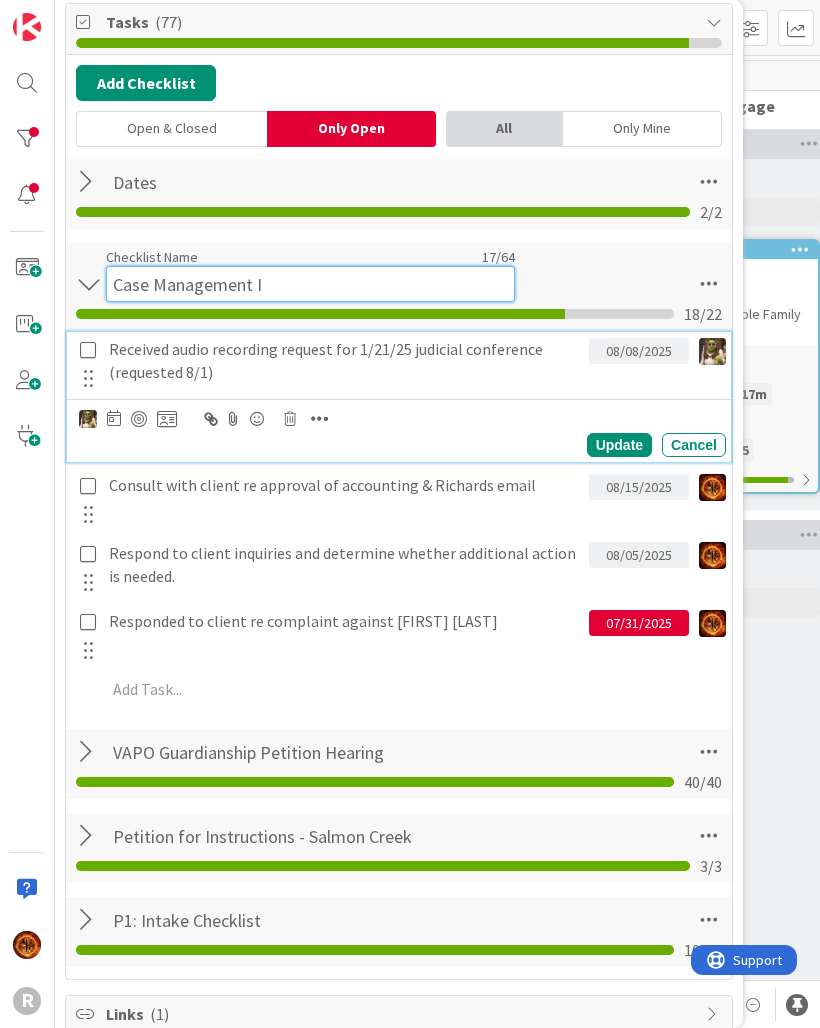 click on "Case Management I" at bounding box center (310, 284) 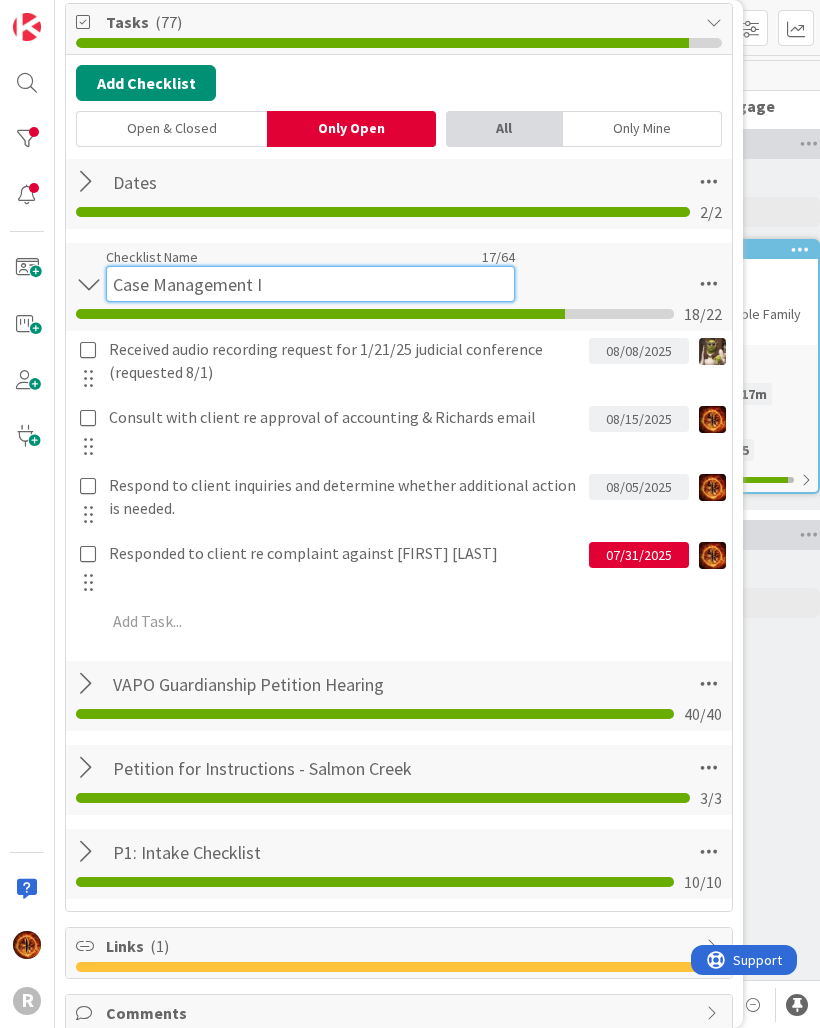 click on "Case Management I" at bounding box center (310, 284) 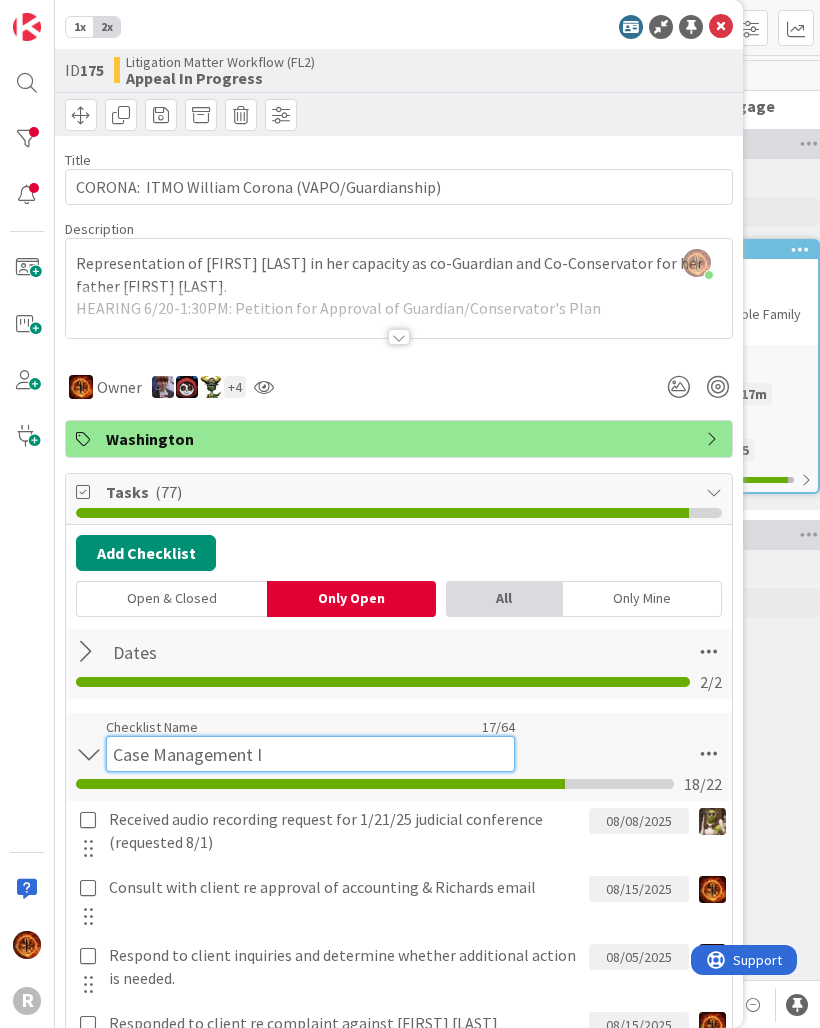 scroll, scrollTop: 0, scrollLeft: 0, axis: both 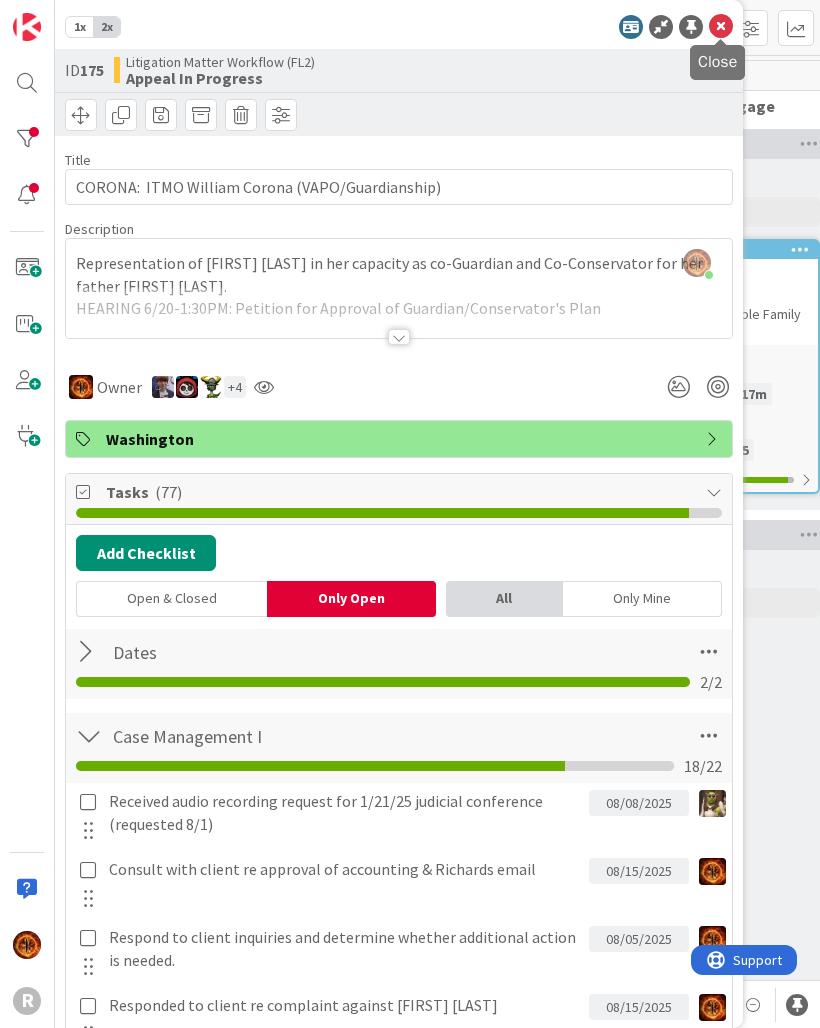 click at bounding box center [721, 27] 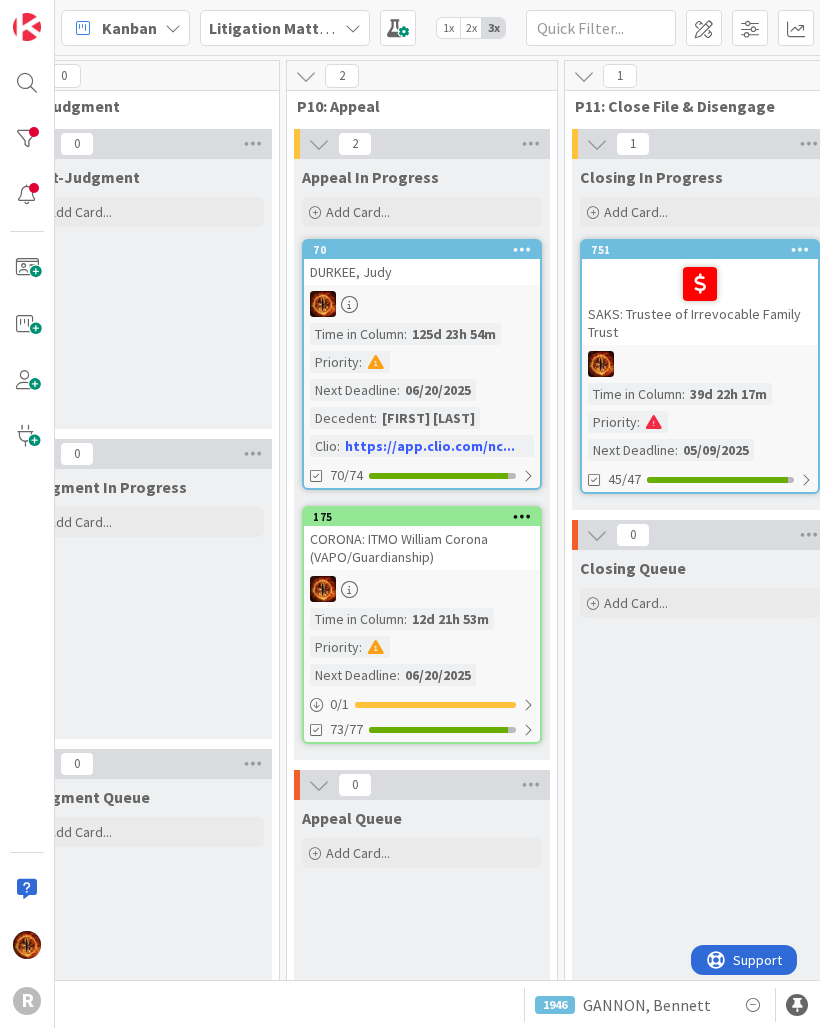 scroll, scrollTop: 0, scrollLeft: 0, axis: both 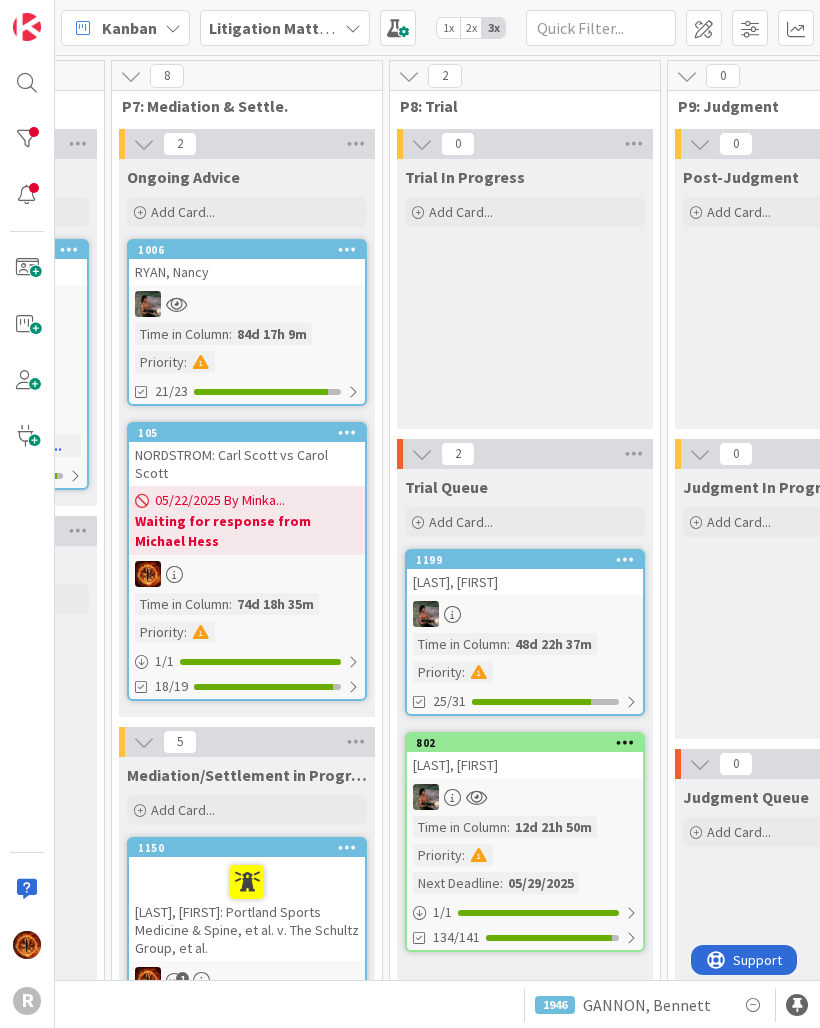 click at bounding box center (27, 139) 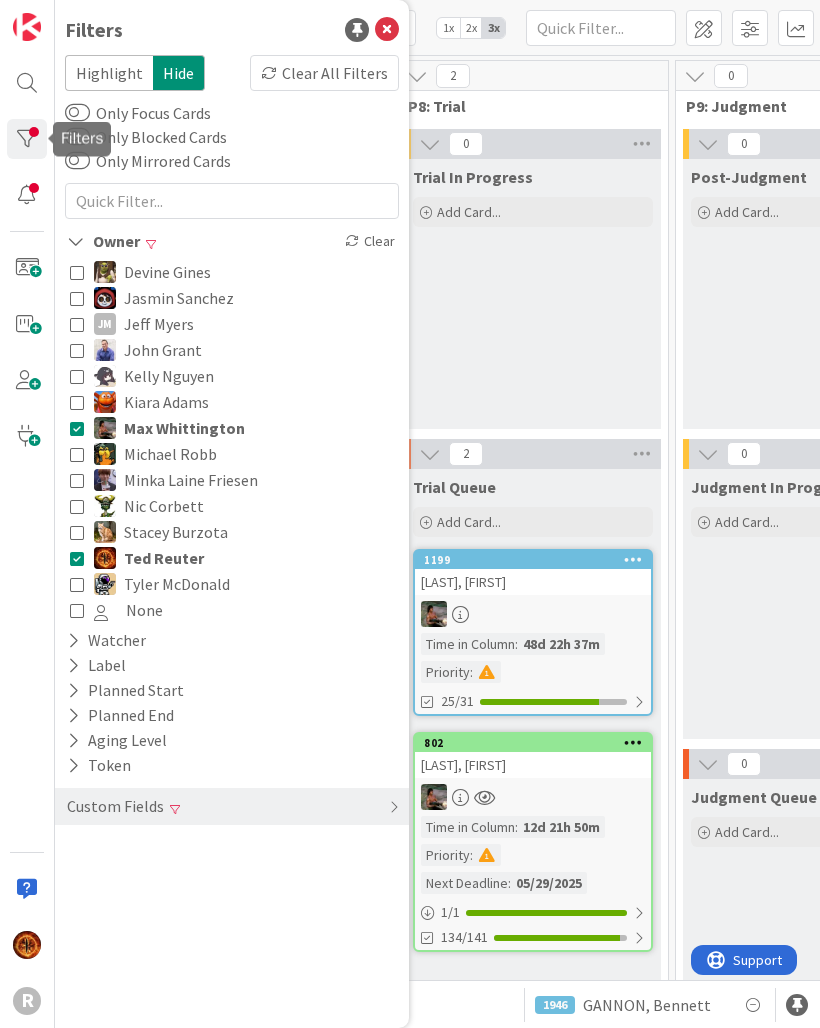 scroll, scrollTop: 0, scrollLeft: 2133, axis: horizontal 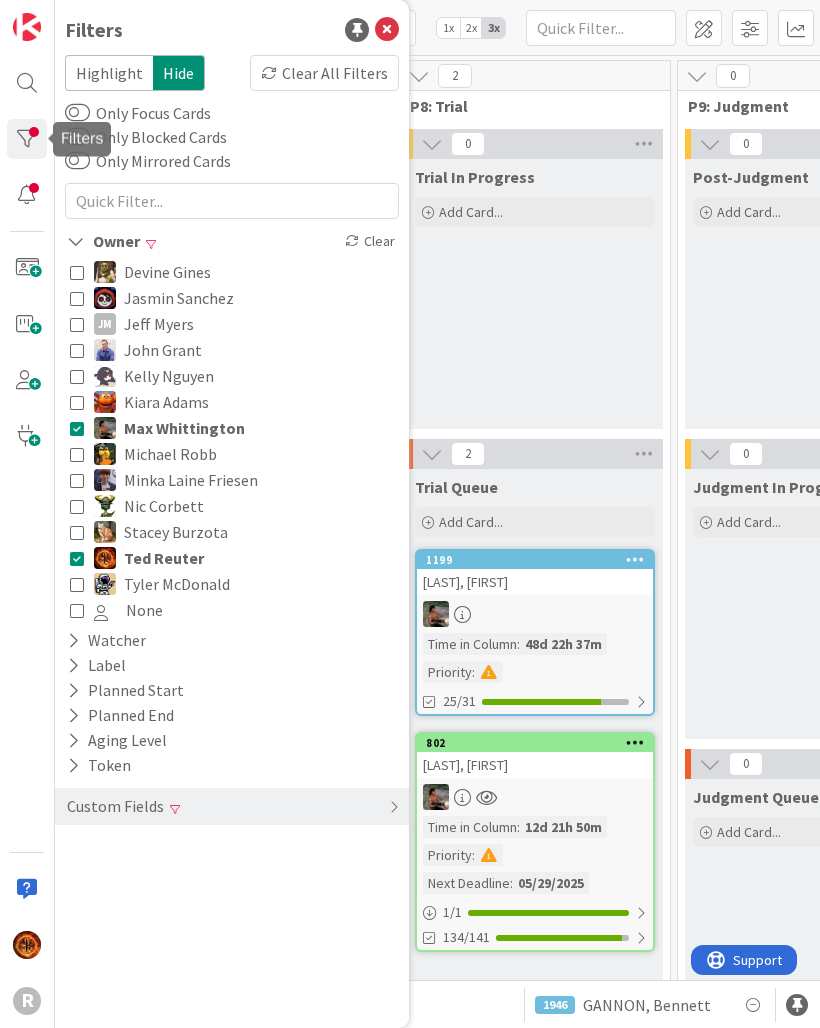 click on "Trial In Progress Add Card..." at bounding box center (535, 294) 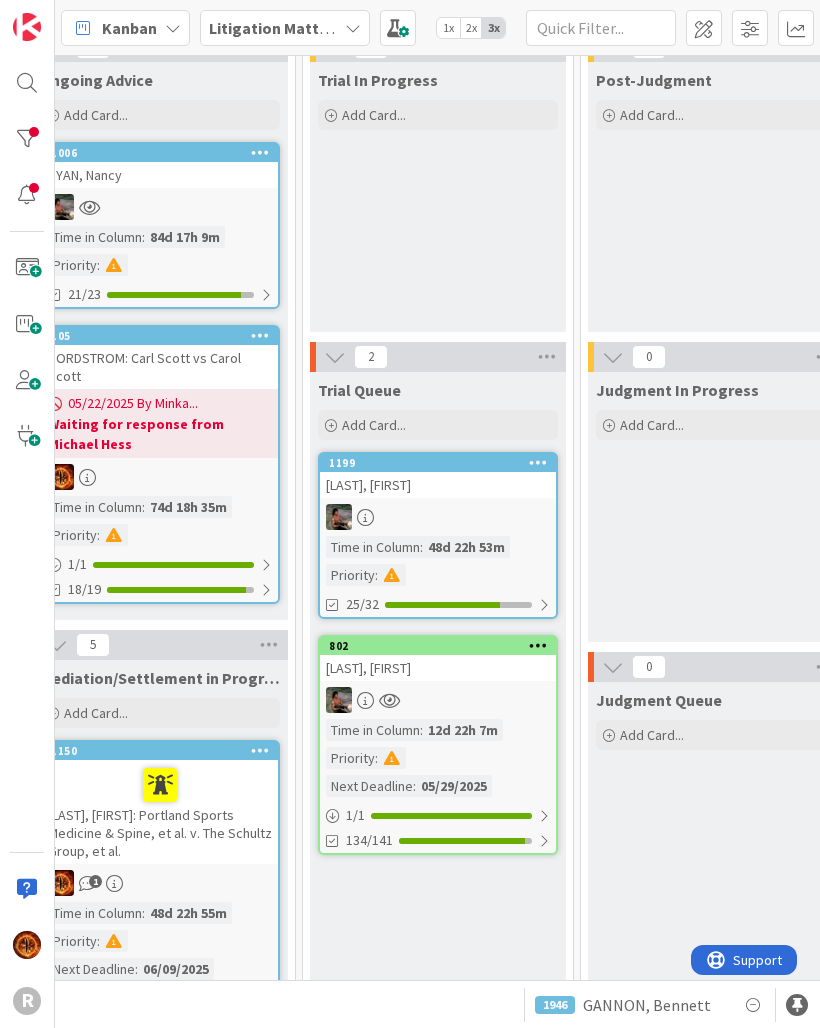 scroll, scrollTop: 99, scrollLeft: 2228, axis: both 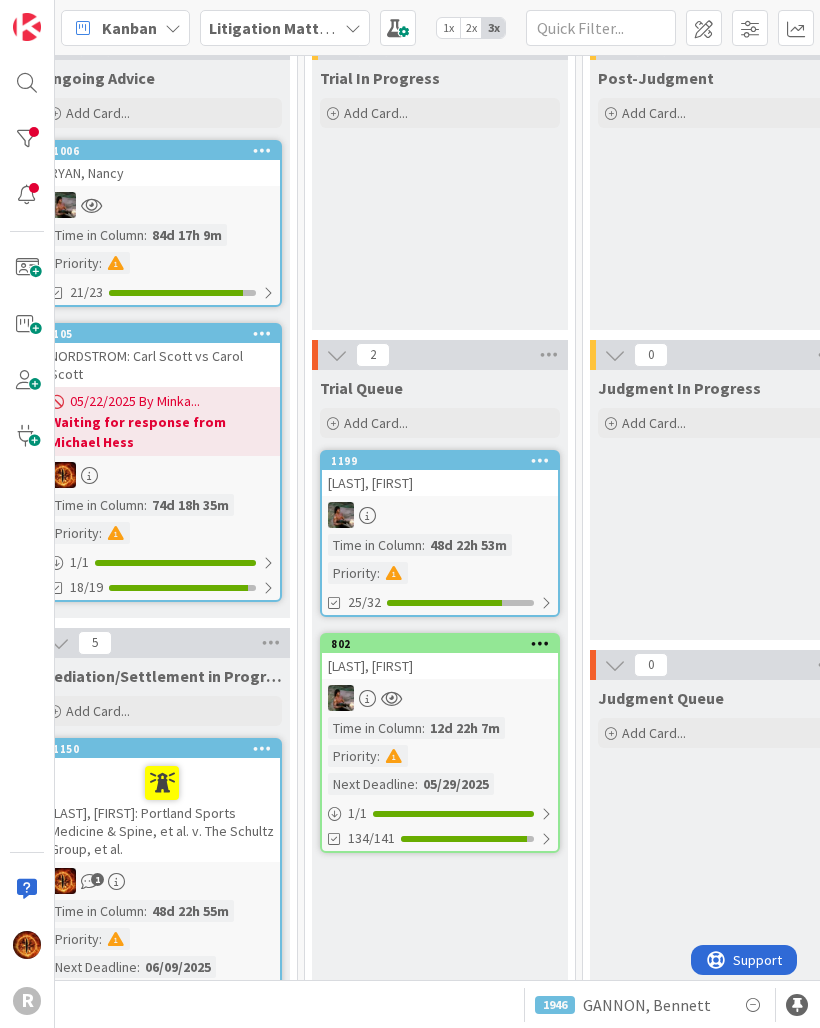 click on "[LAST], [FIRST]" at bounding box center (440, 666) 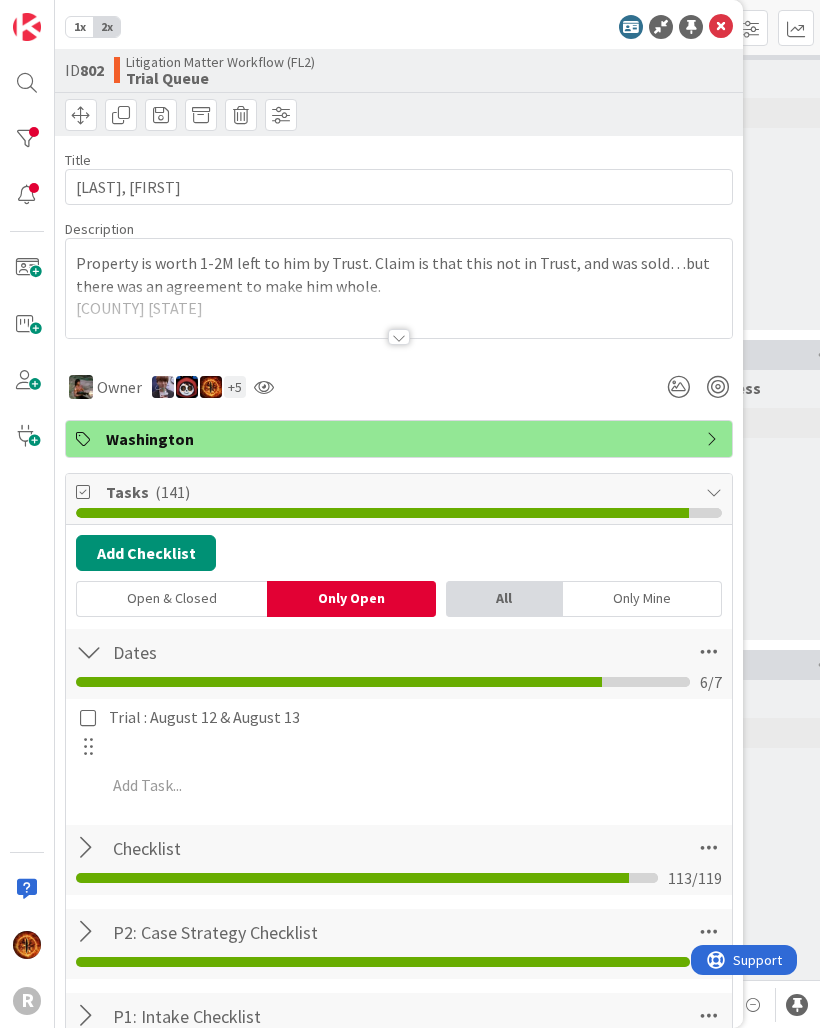 scroll, scrollTop: 0, scrollLeft: 0, axis: both 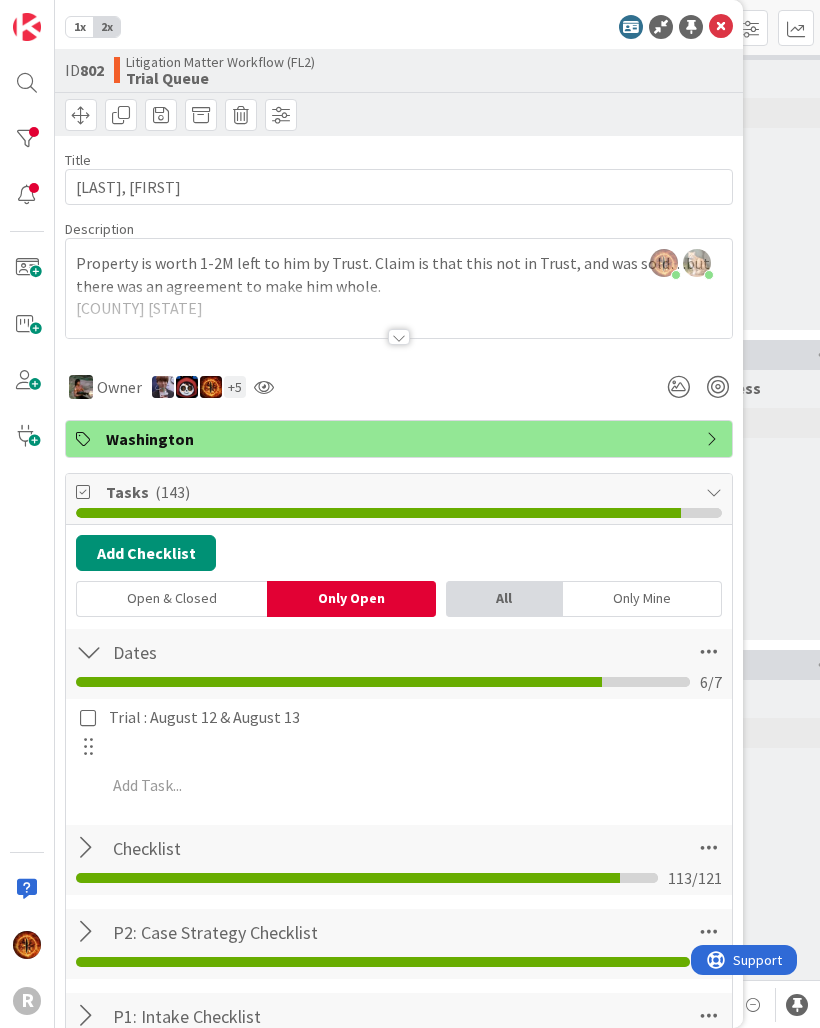 click at bounding box center [721, 27] 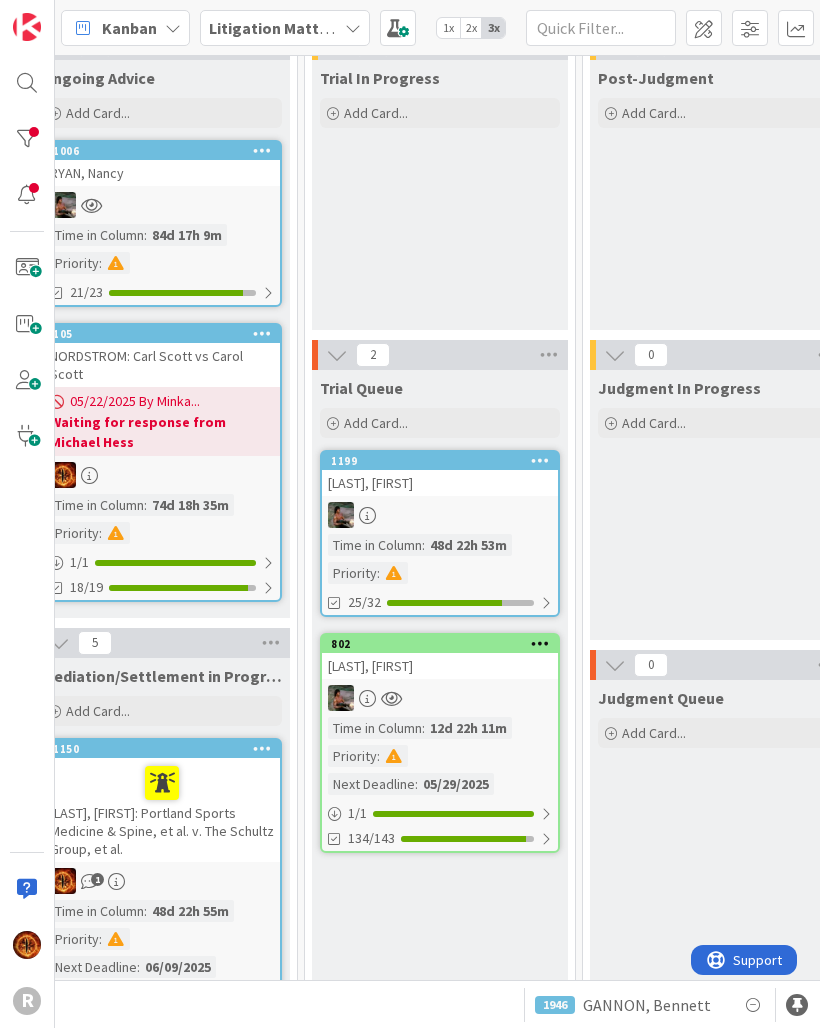 scroll, scrollTop: 0, scrollLeft: 0, axis: both 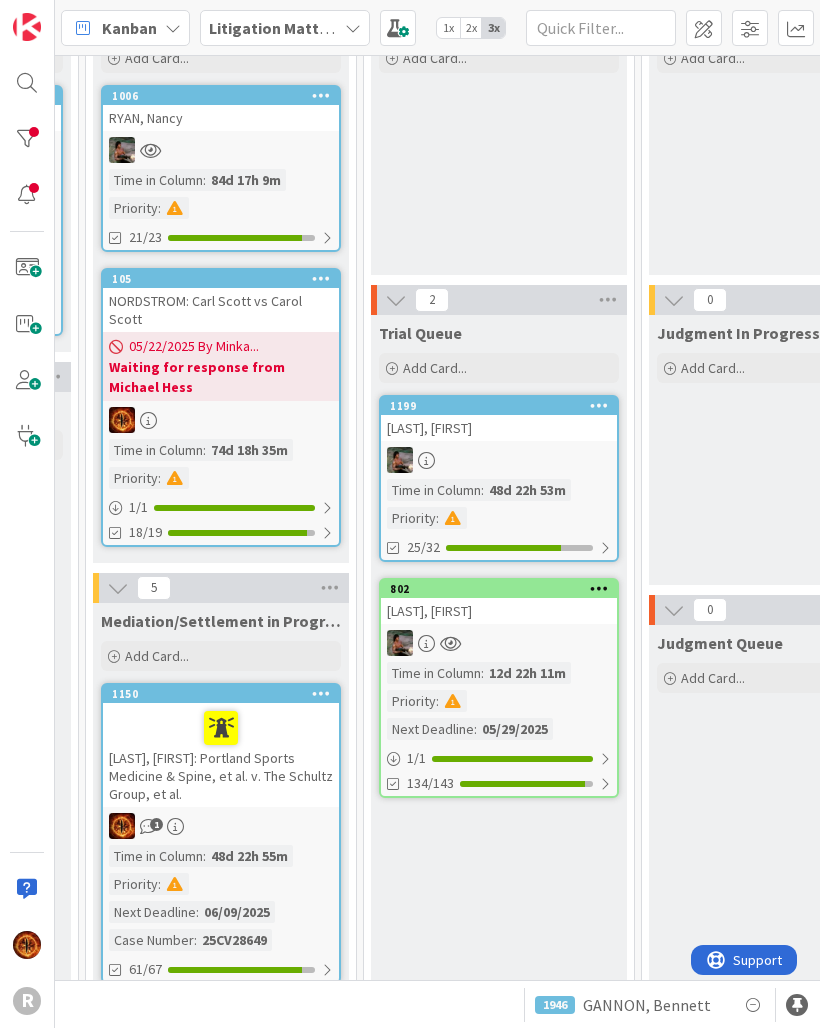 click at bounding box center (221, 150) 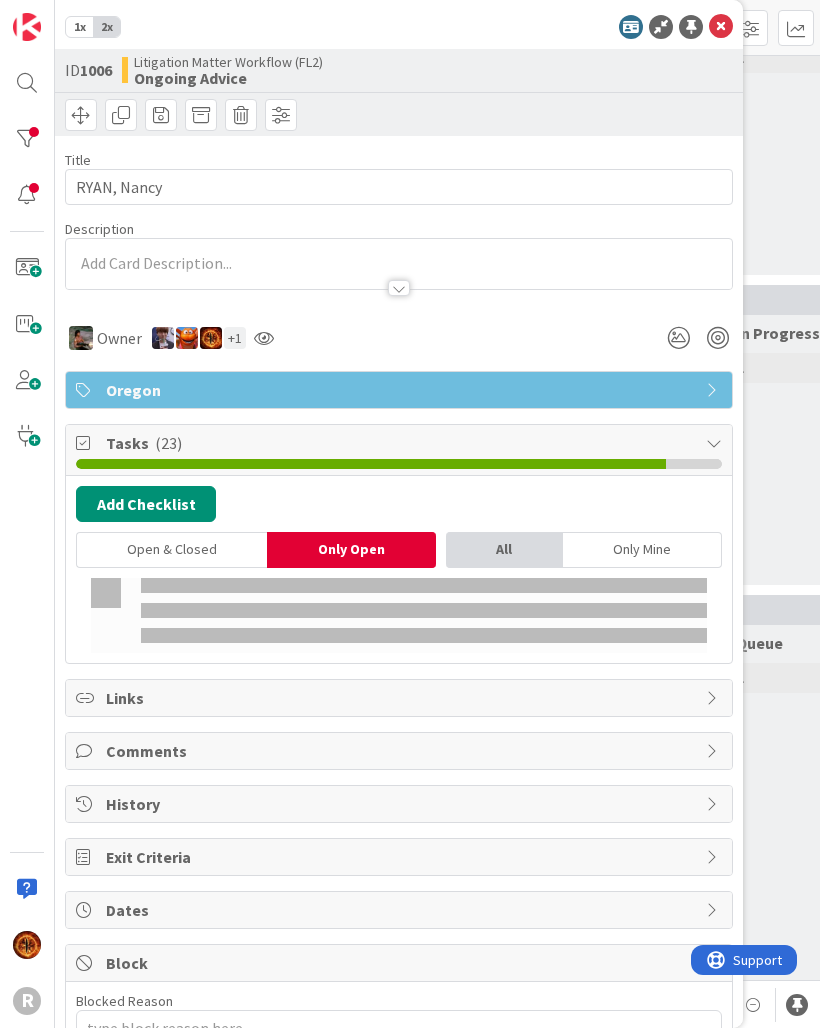type on "x" 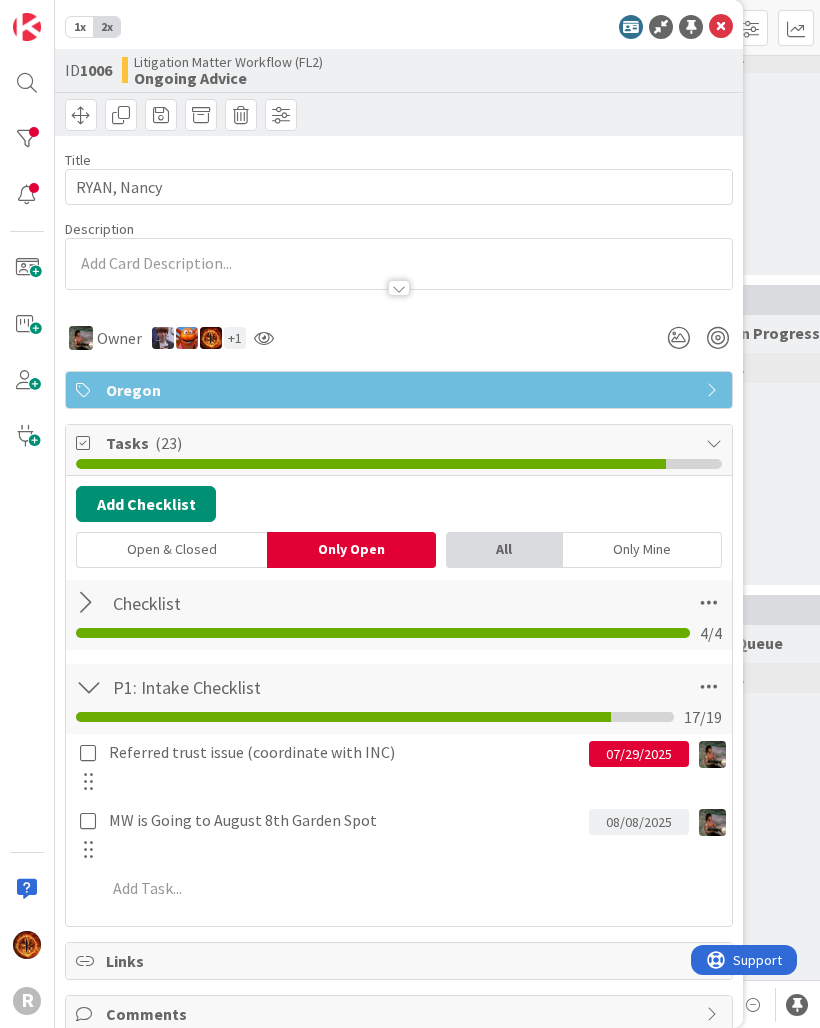 scroll, scrollTop: 0, scrollLeft: 0, axis: both 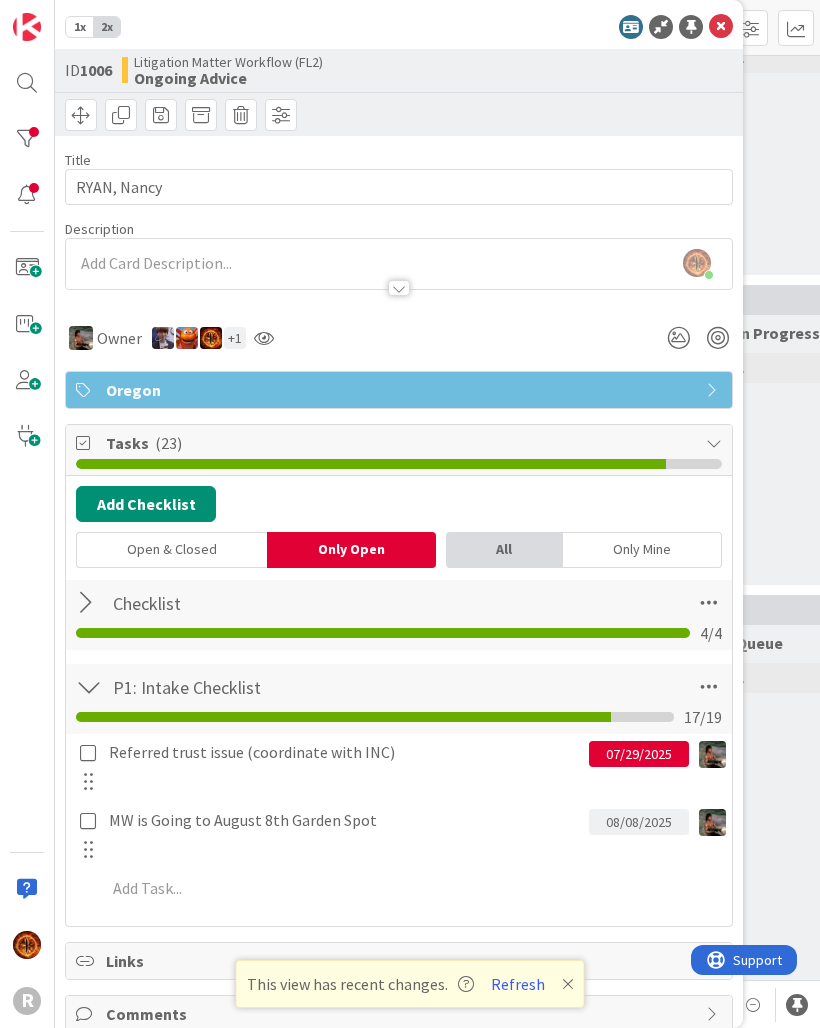 click at bounding box center [721, 27] 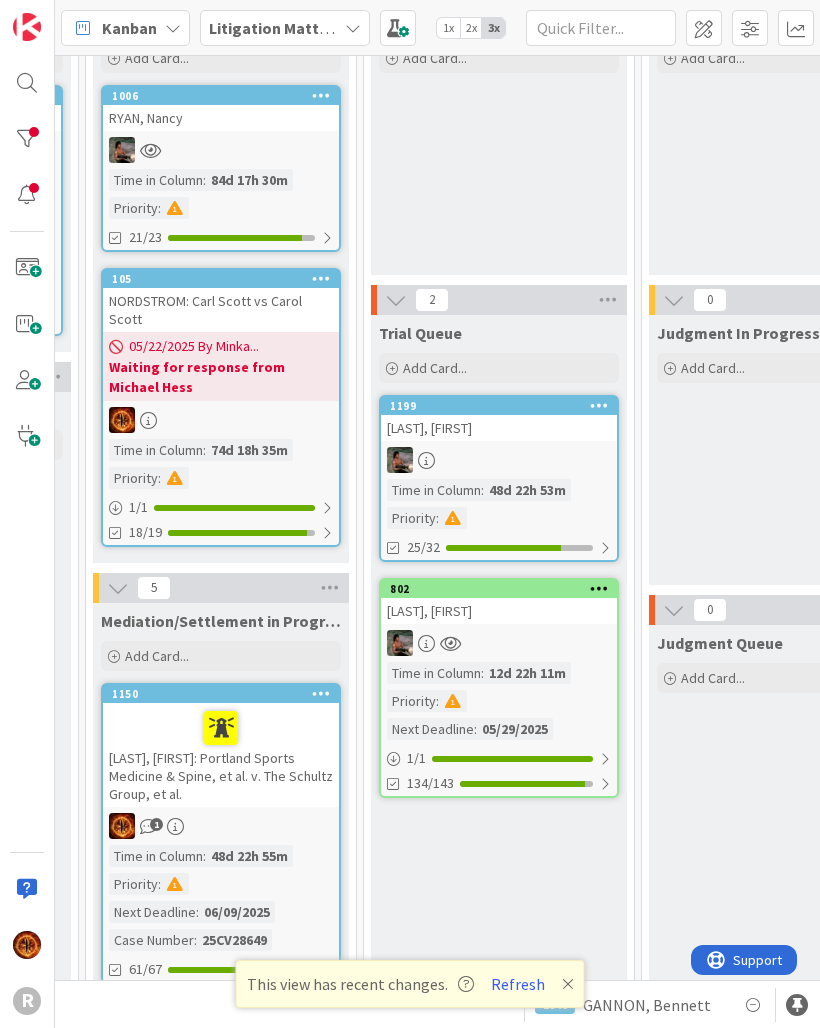 scroll, scrollTop: 0, scrollLeft: 0, axis: both 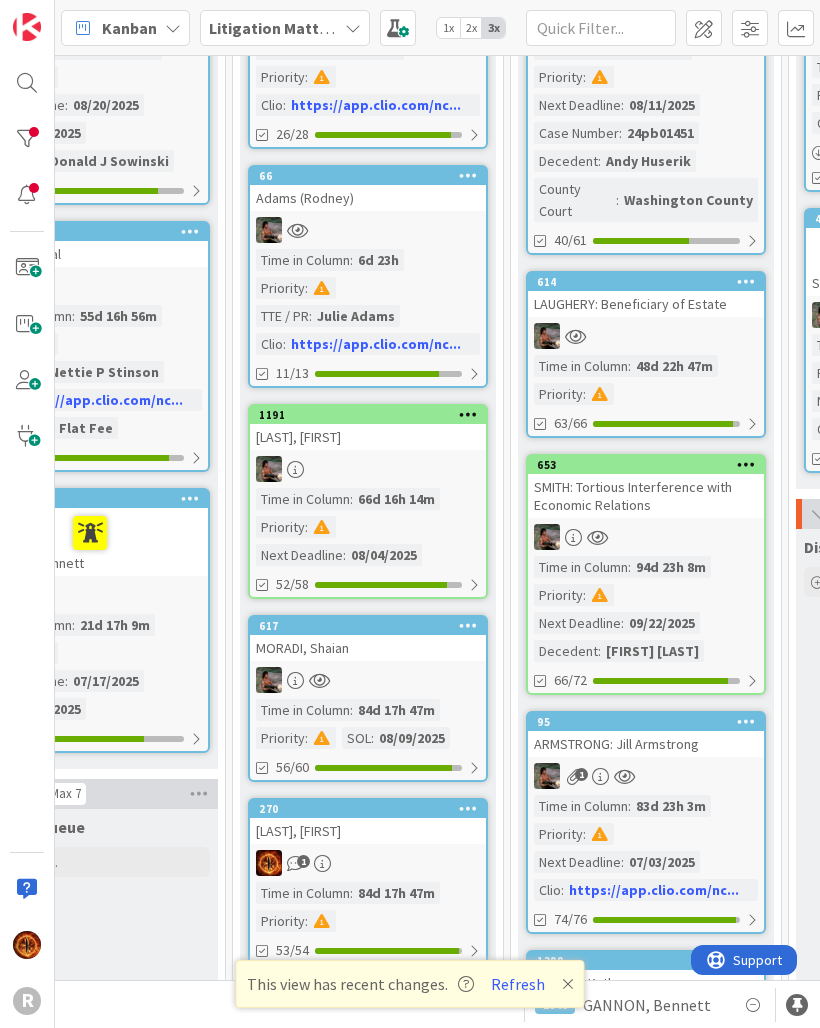 click at bounding box center [27, 139] 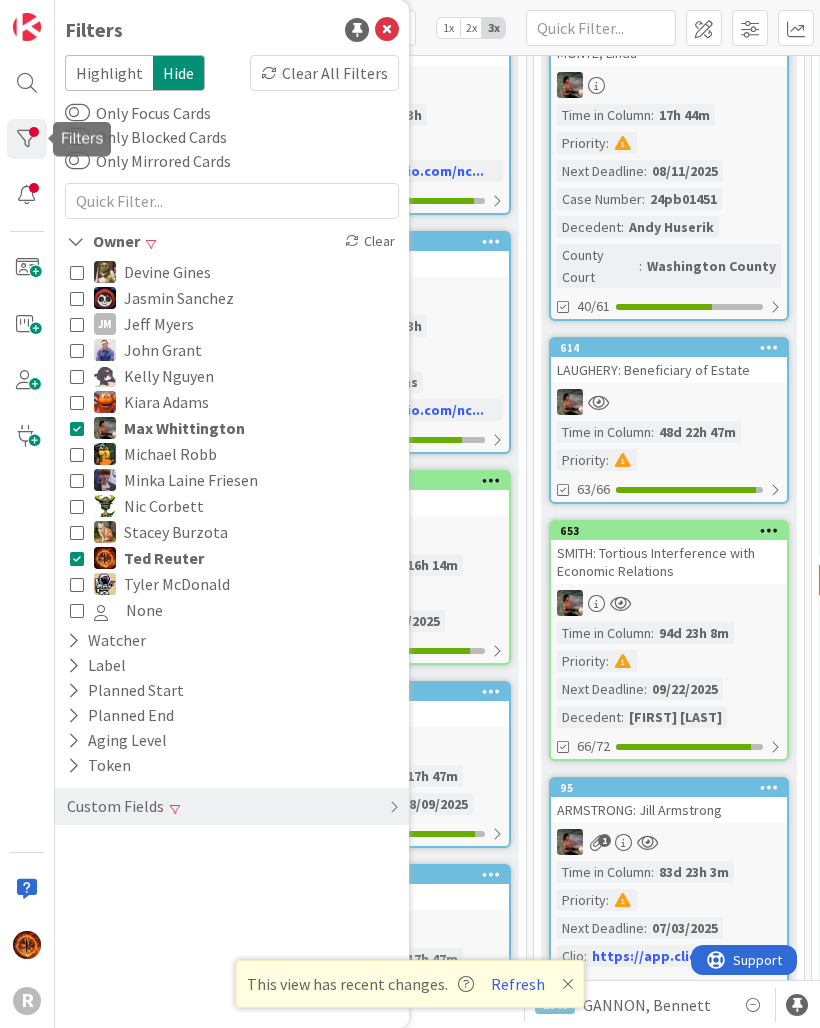 scroll, scrollTop: 218, scrollLeft: 887, axis: both 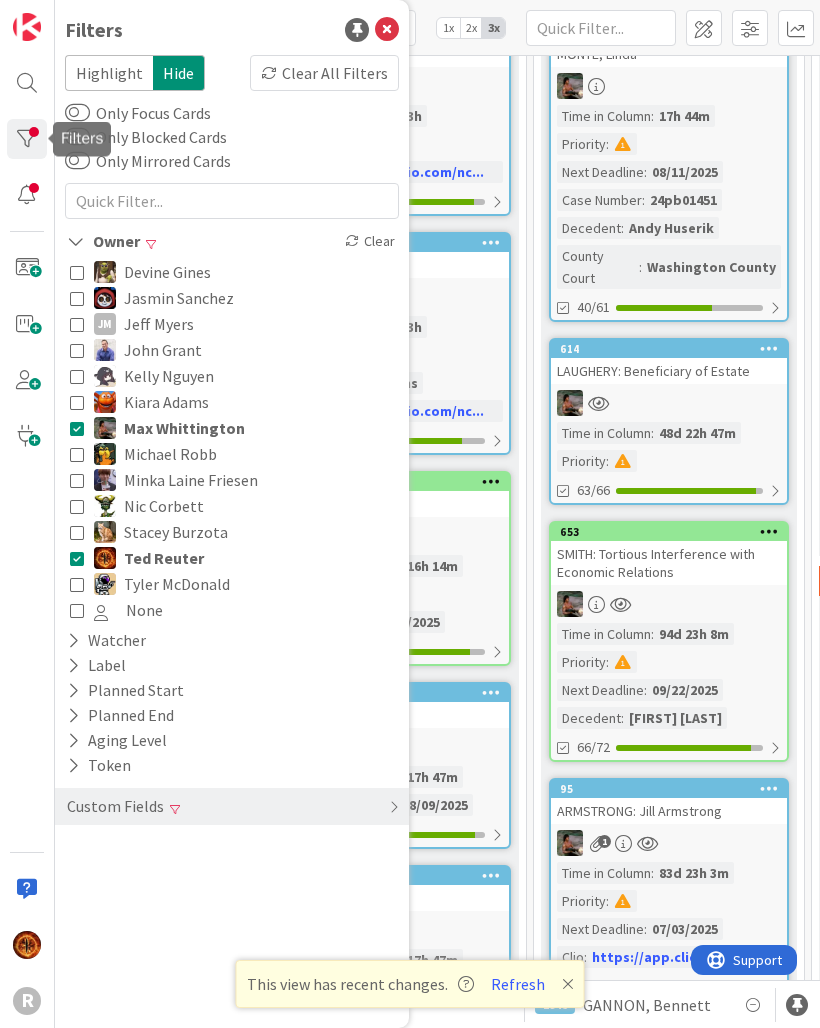 click on "Custom Fields" at bounding box center [115, 806] 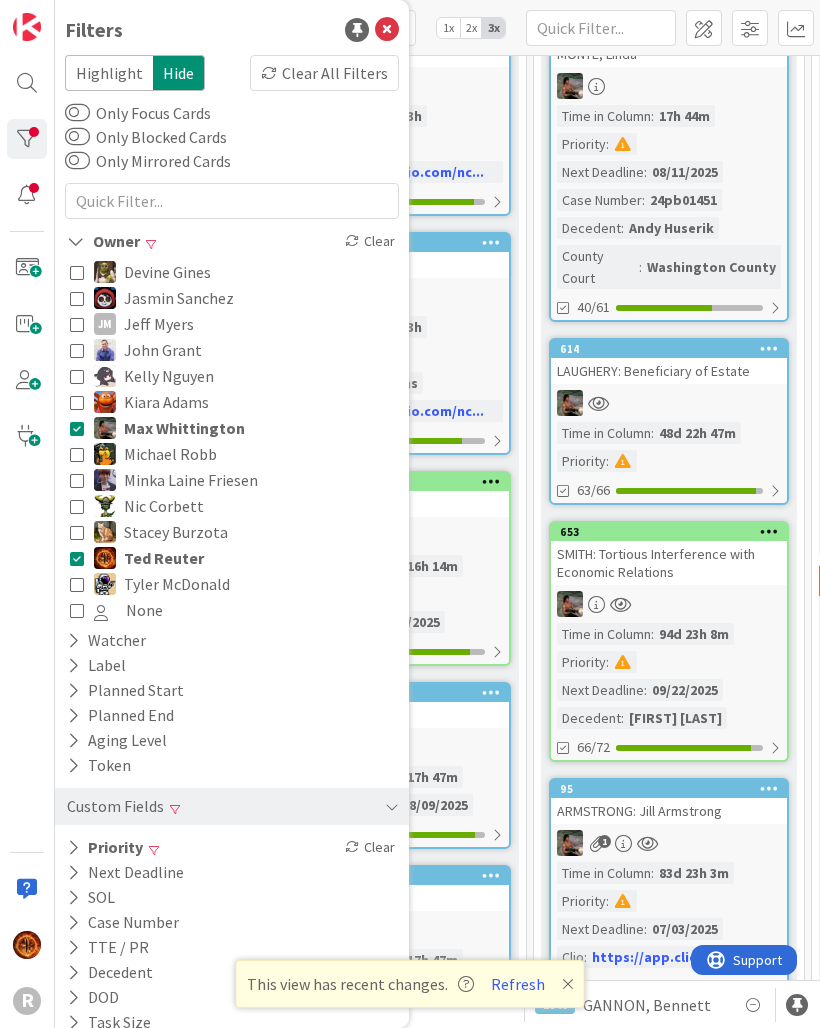 click on "Priority" at bounding box center [105, 847] 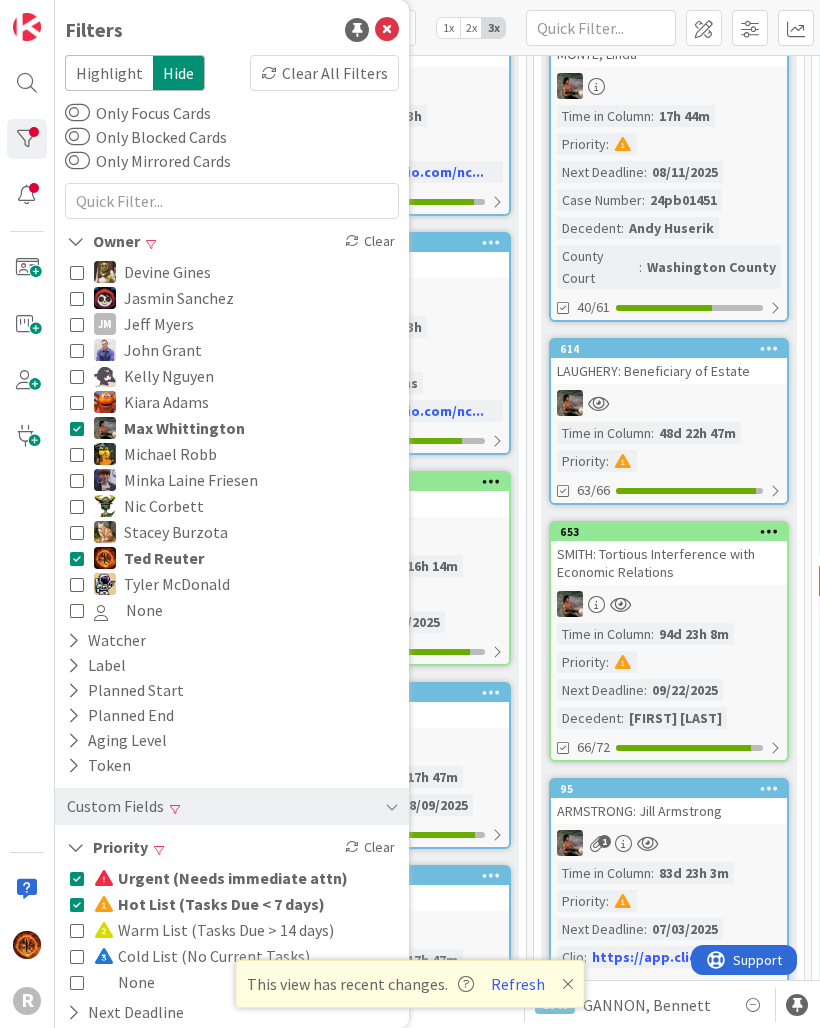 click on "Refresh" at bounding box center [518, 984] 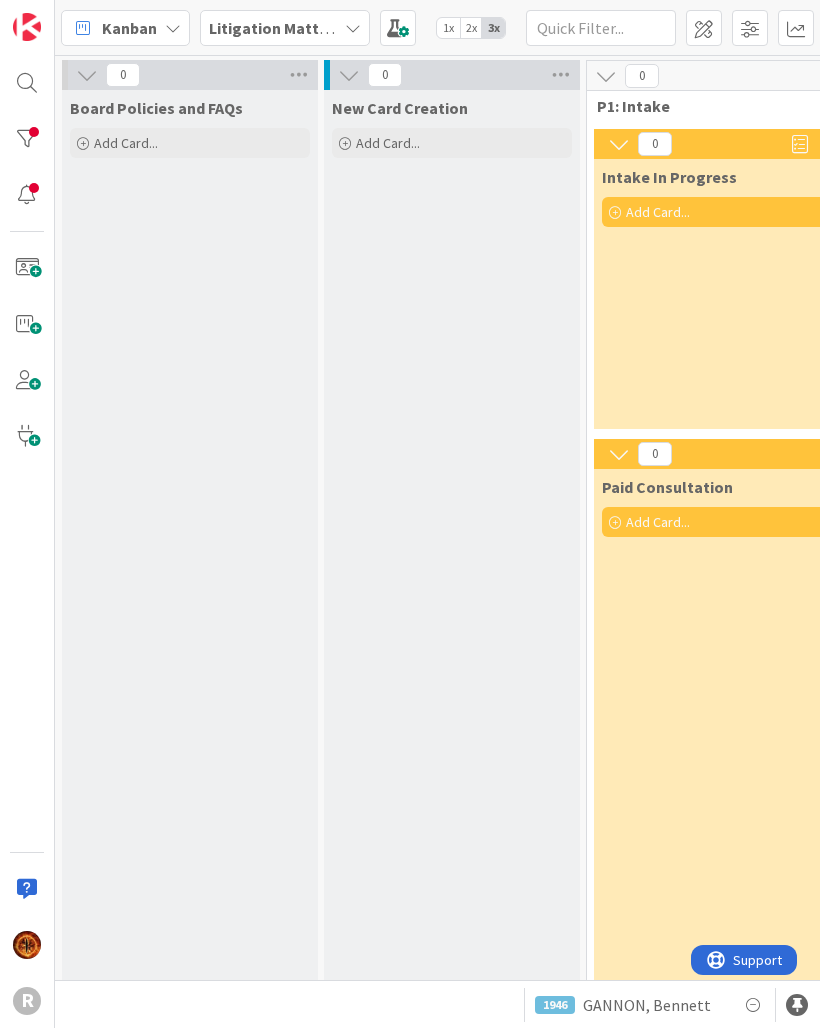 scroll, scrollTop: 0, scrollLeft: 0, axis: both 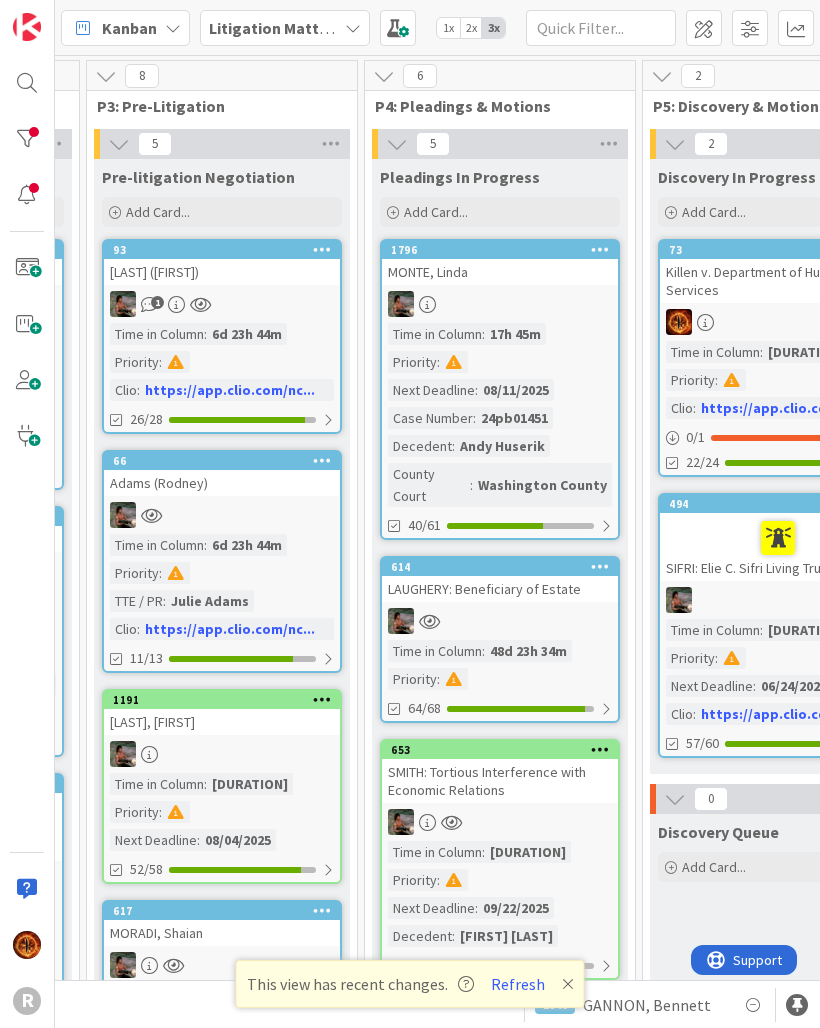 click on "Kanban" at bounding box center (125, 28) 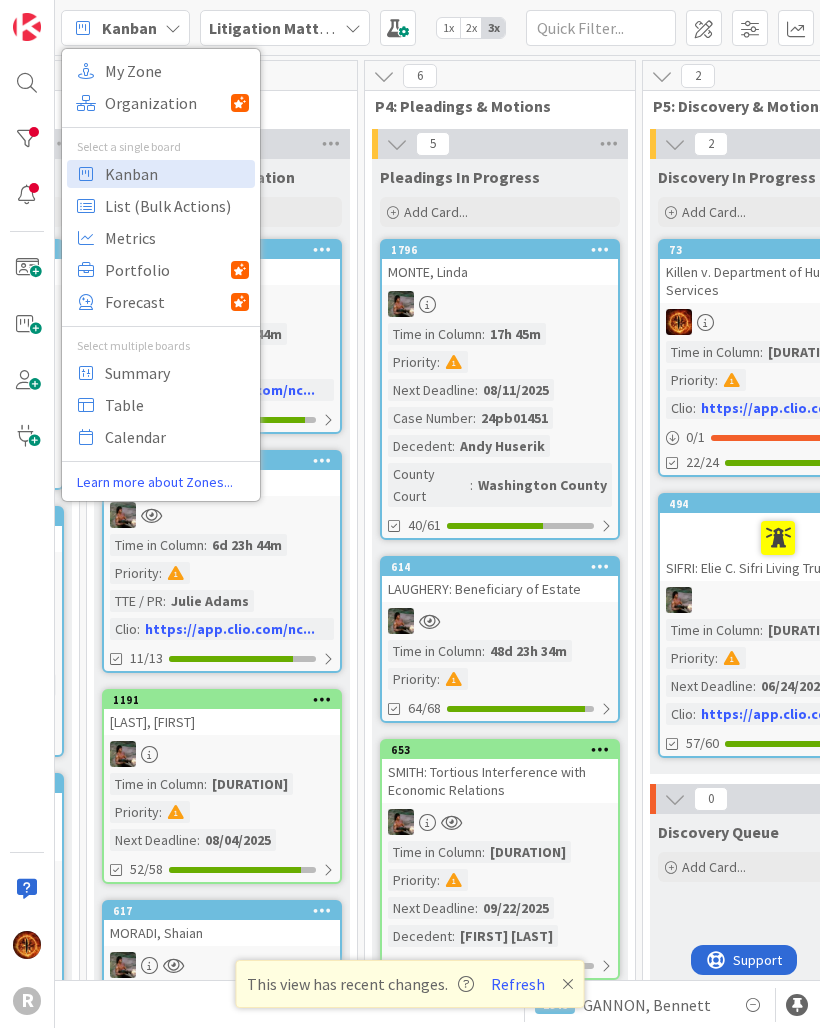 click on "Kanban" at bounding box center (125, 28) 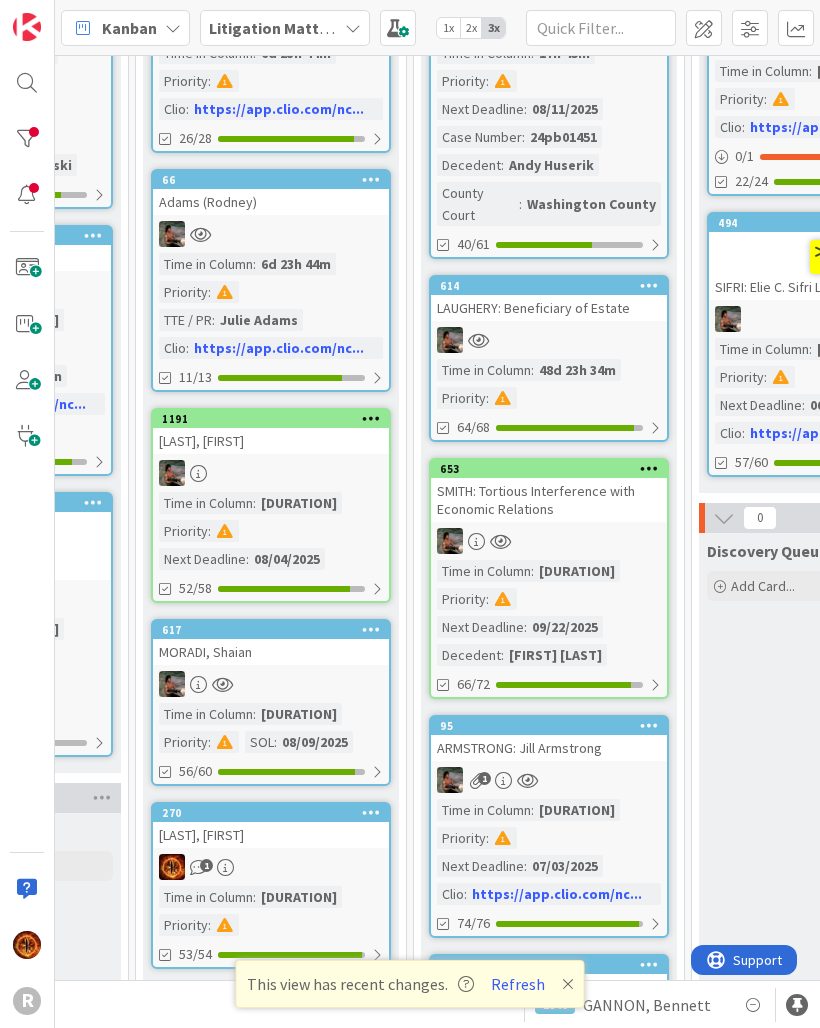 scroll, scrollTop: 288, scrollLeft: 1012, axis: both 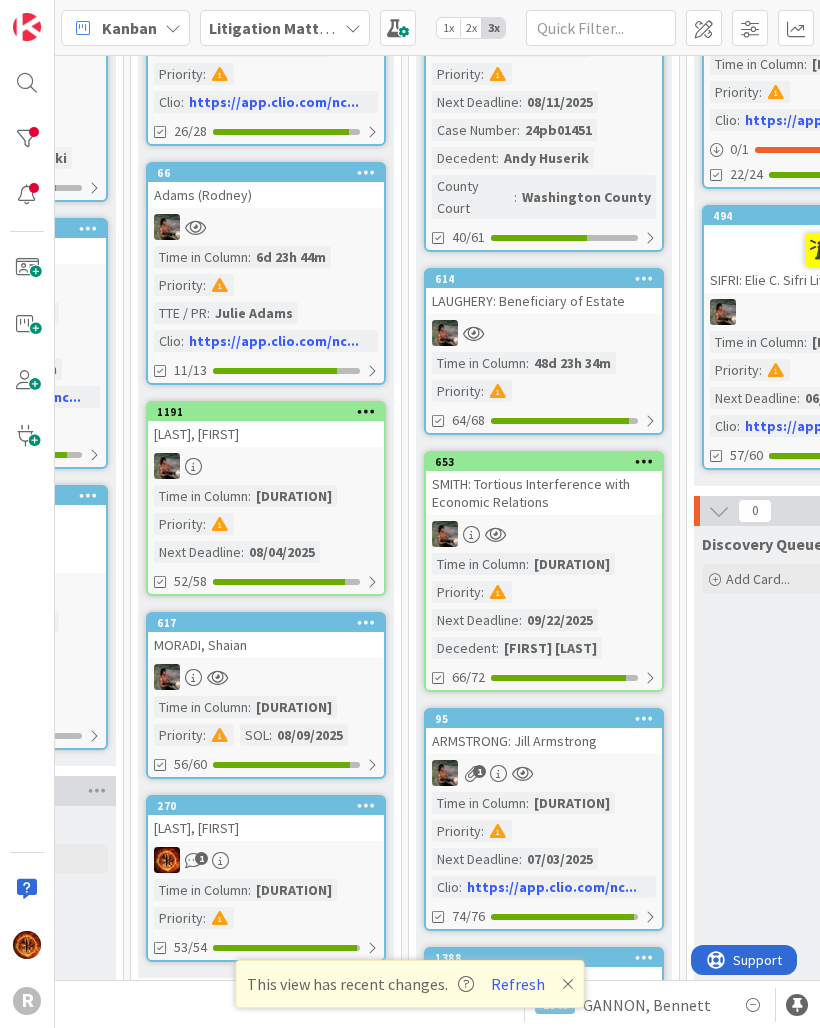 click on "Time in Column : [DURATION] Priority : Next Deadline : [DATE] Decedent : [FIRST] [LAST]" at bounding box center (544, 606) 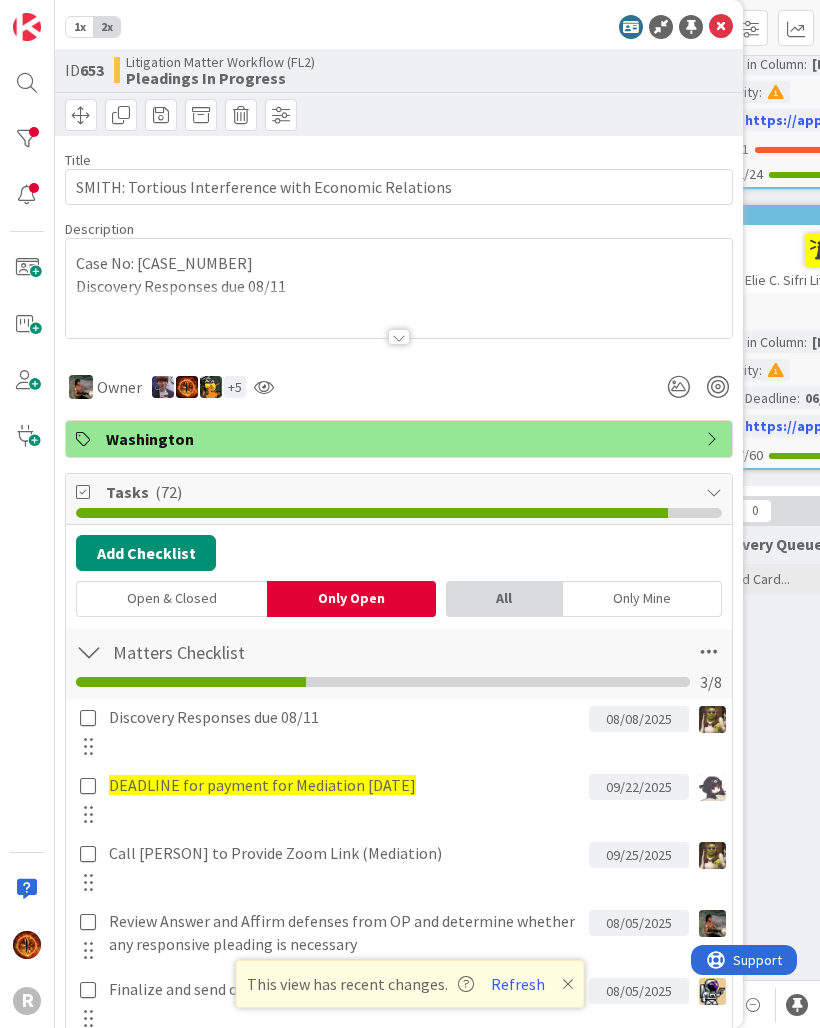 scroll, scrollTop: 0, scrollLeft: 0, axis: both 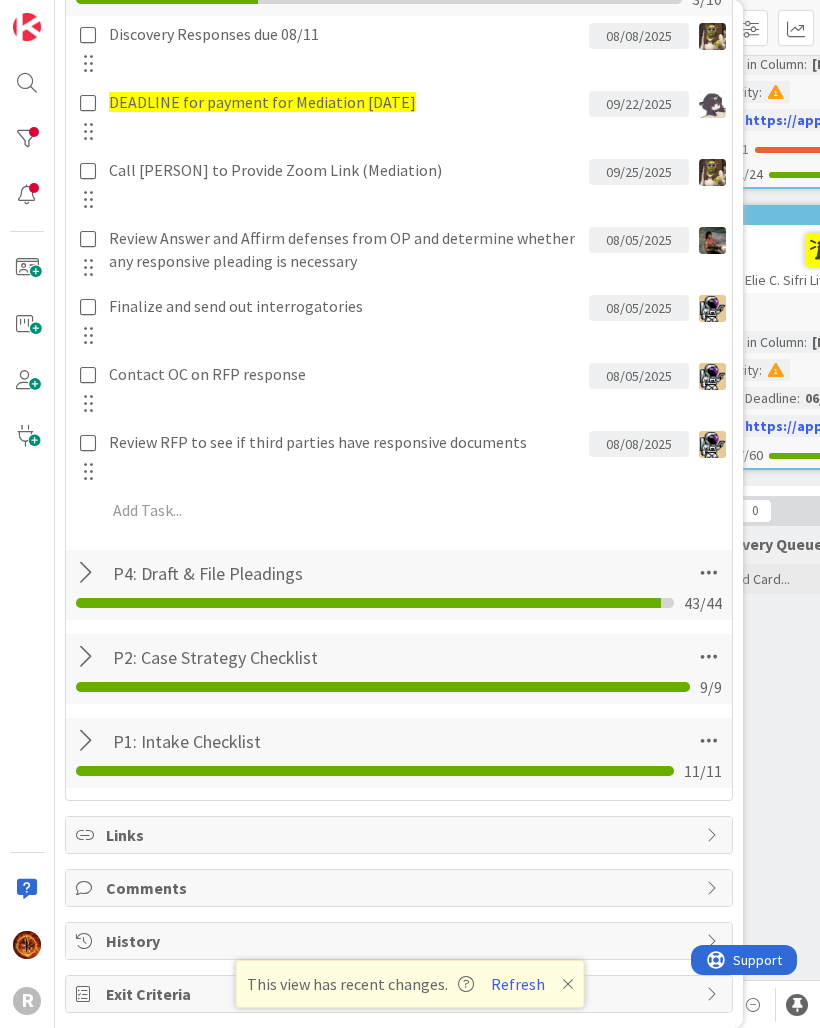 click at bounding box center [89, 573] 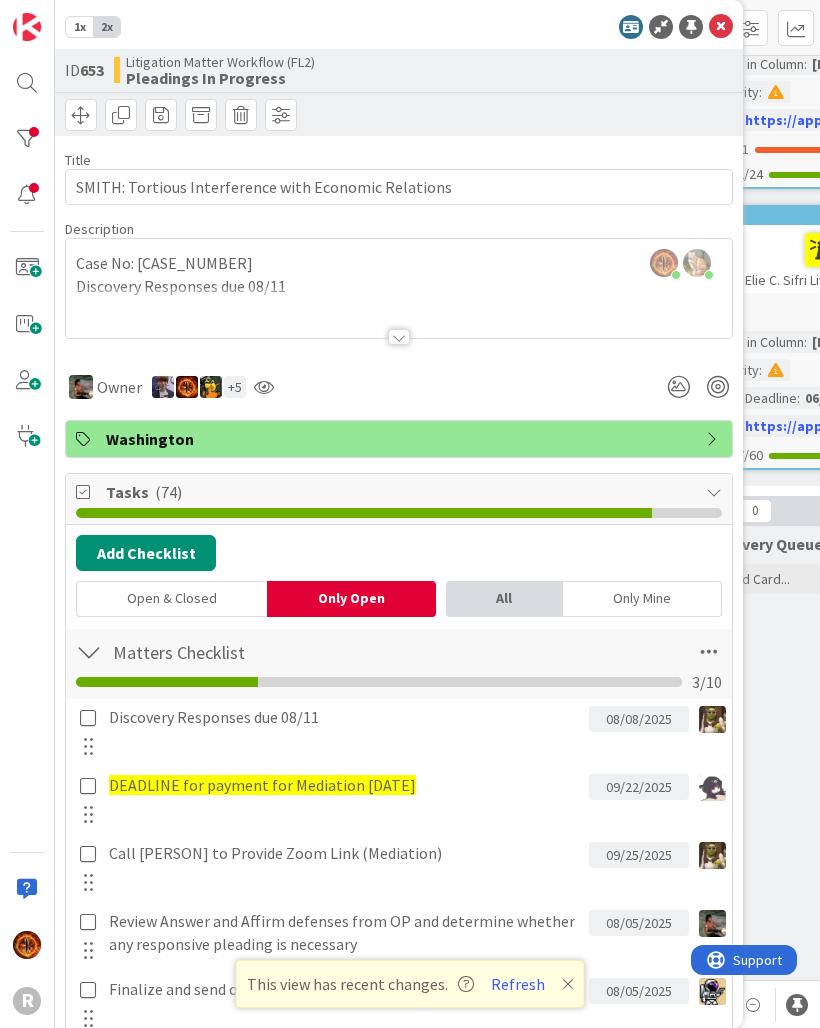 scroll, scrollTop: 0, scrollLeft: 0, axis: both 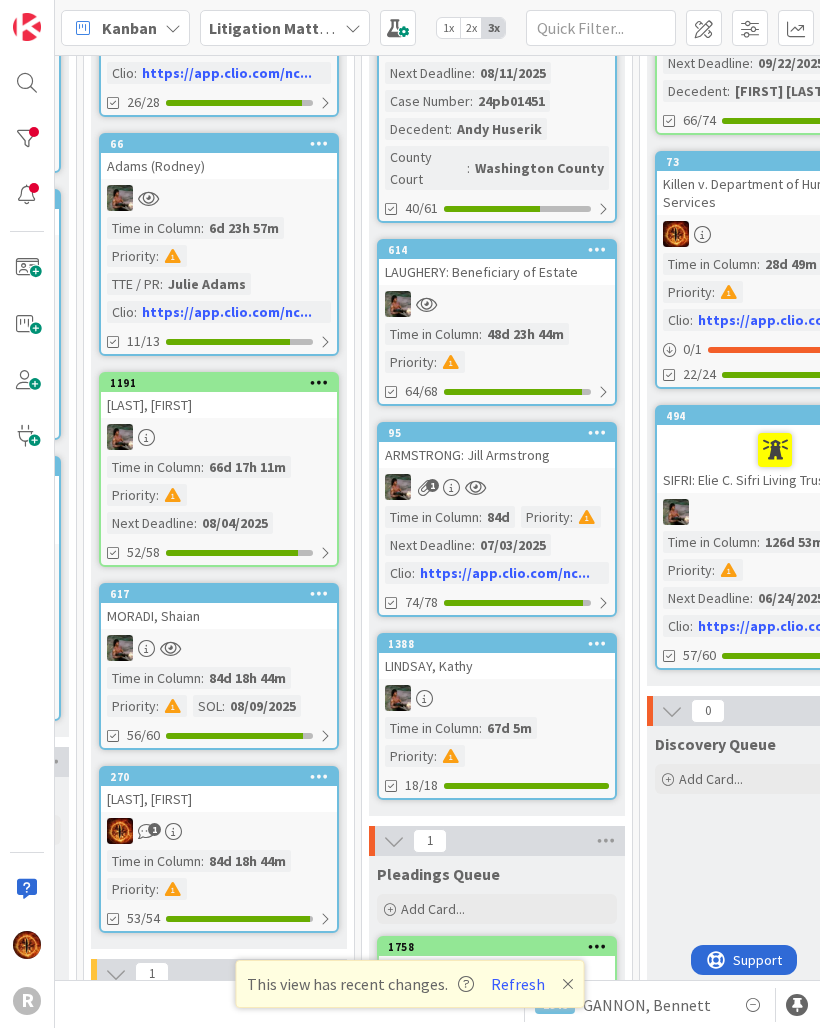 click on "Time in Column : 67d 5m Priority :" at bounding box center [497, 742] 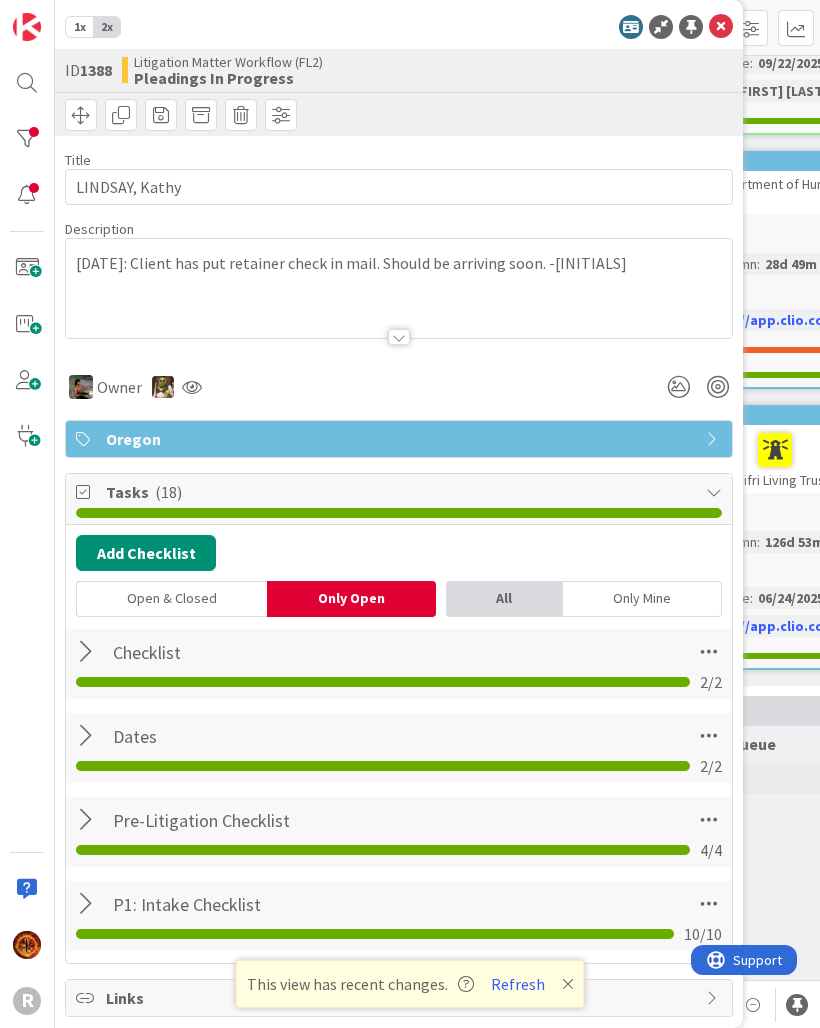 scroll, scrollTop: 0, scrollLeft: 0, axis: both 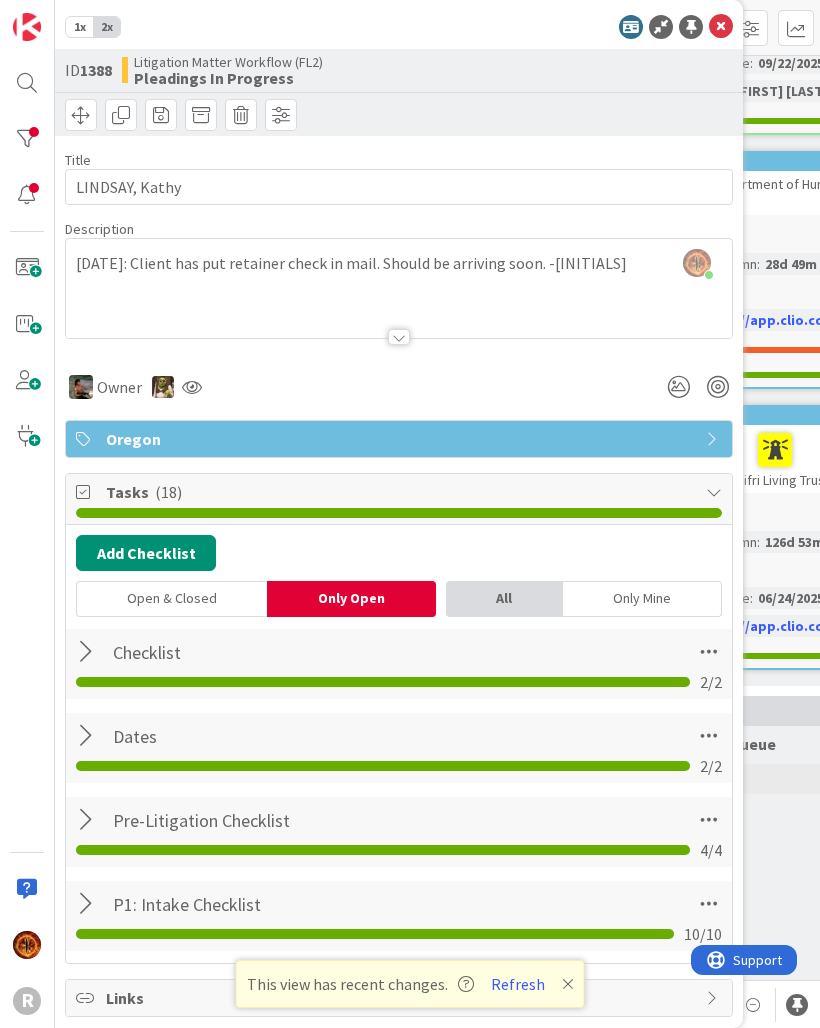 click on "494 SIFRI: Elie C. Sifri Living Trust Time in Column : 126d 53m Priority : Next Deadline : 06/24/2025 Clio : https://app.clio.com/nc... 57/60" at bounding box center (775, 537) 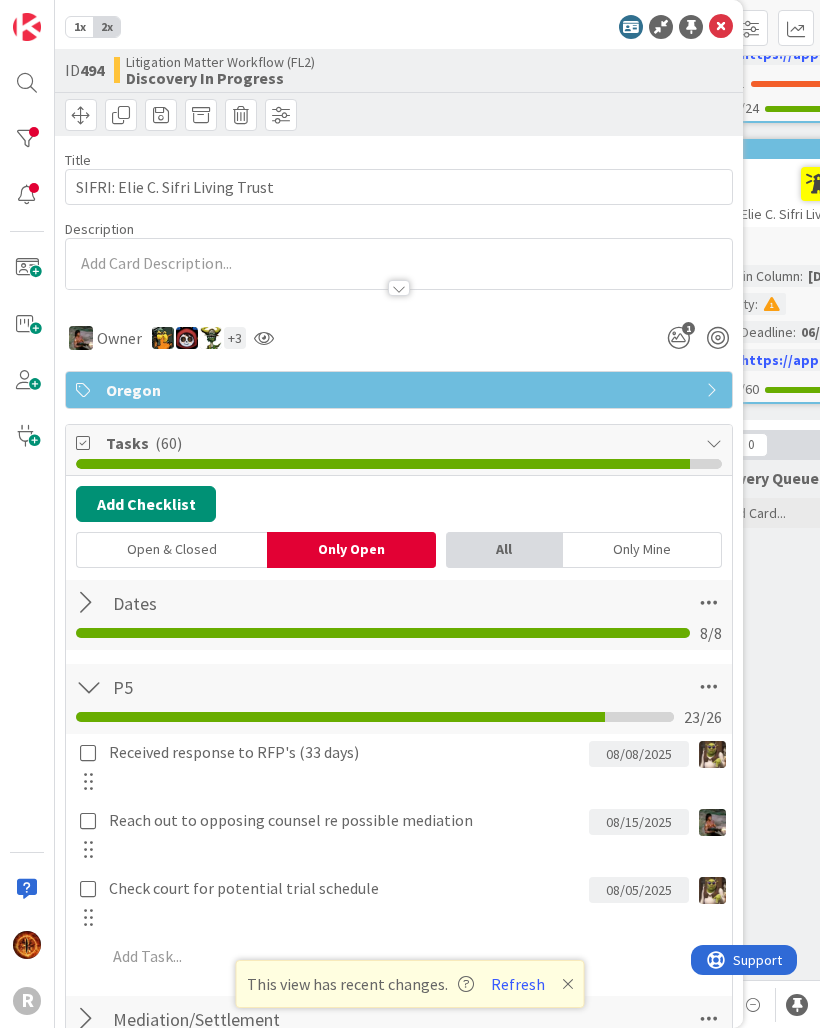 scroll, scrollTop: 594, scrollLeft: 1014, axis: both 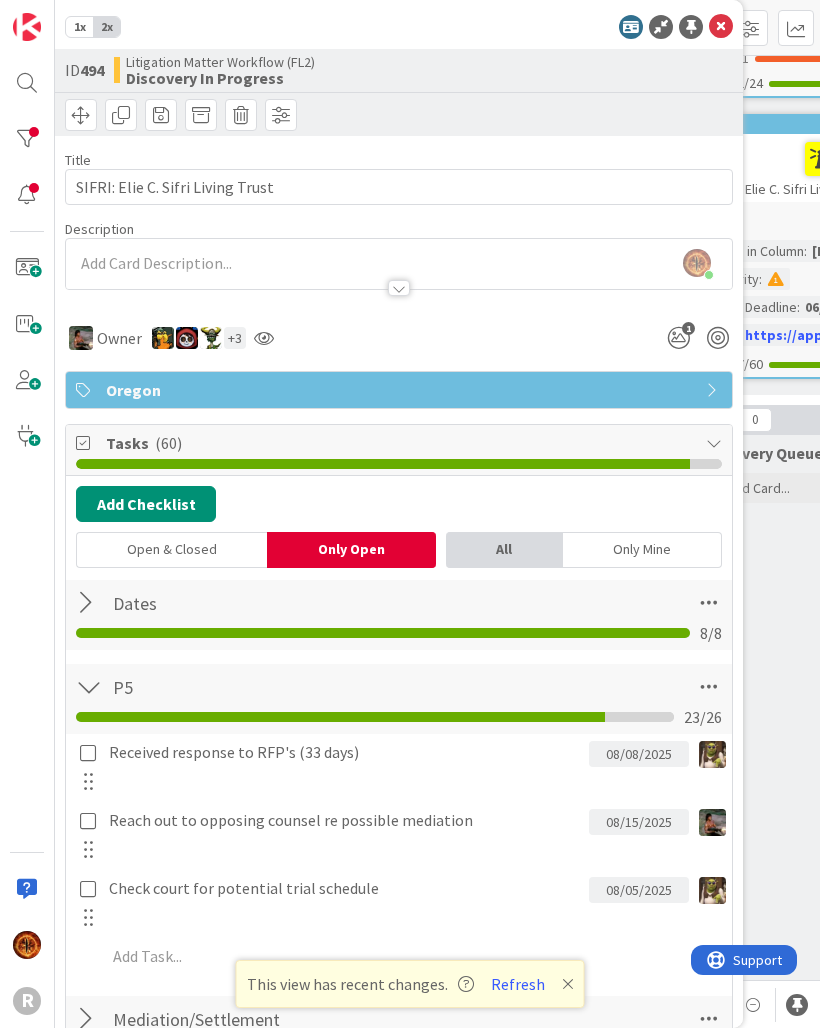 click at bounding box center (721, 27) 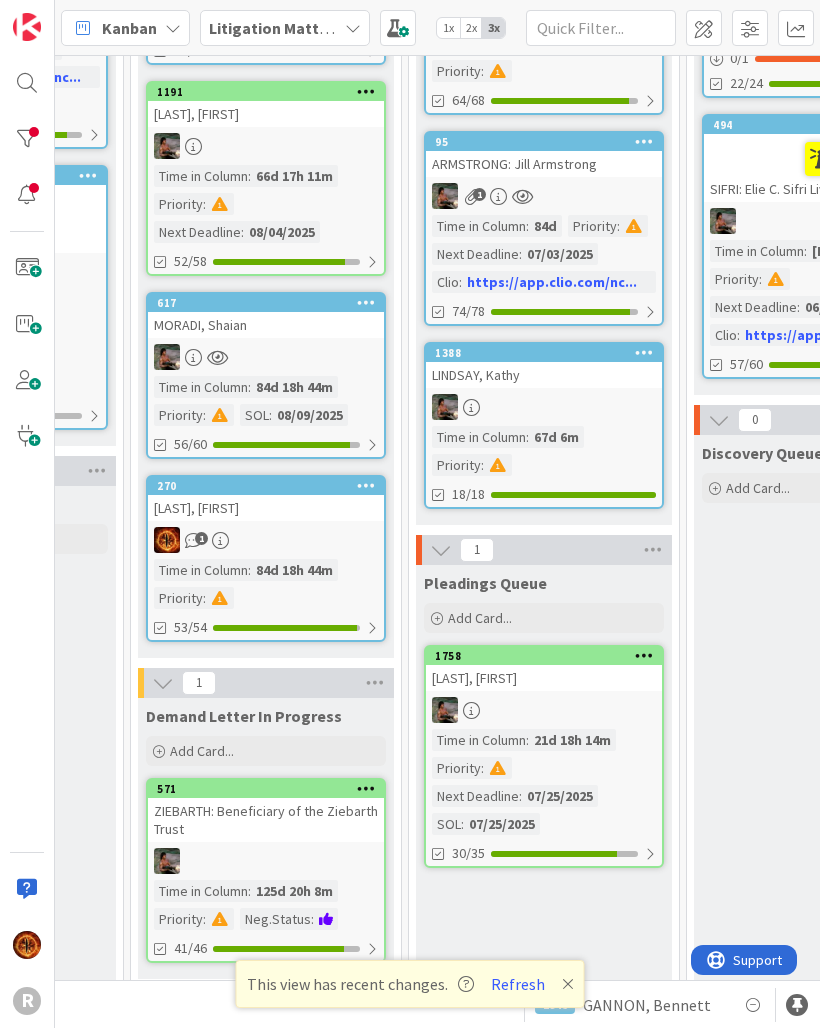 scroll, scrollTop: 0, scrollLeft: 0, axis: both 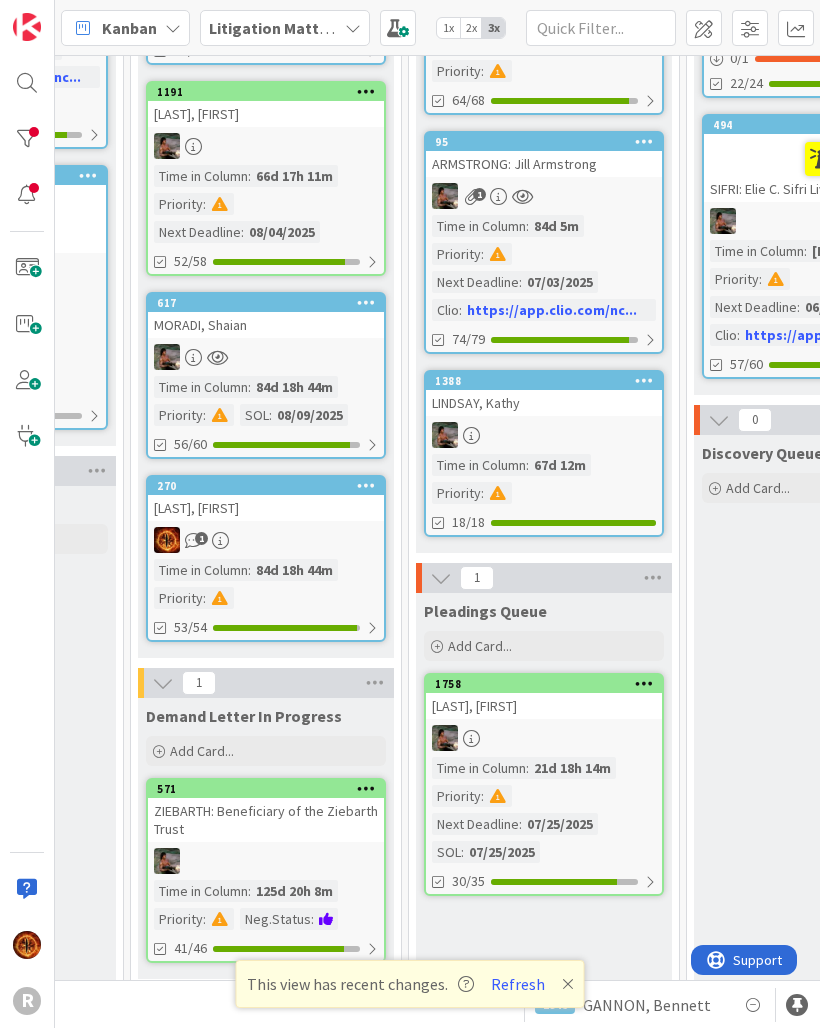 click on "[LAST], [FIRST]" at bounding box center [544, 706] 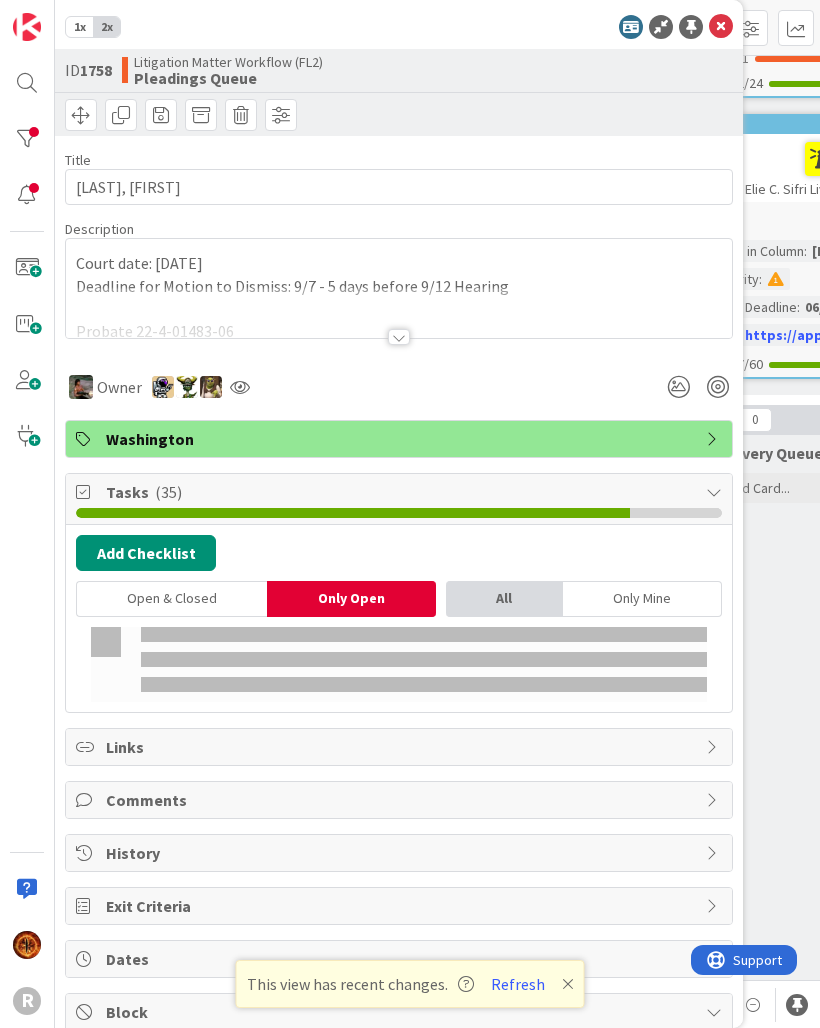 type on "x" 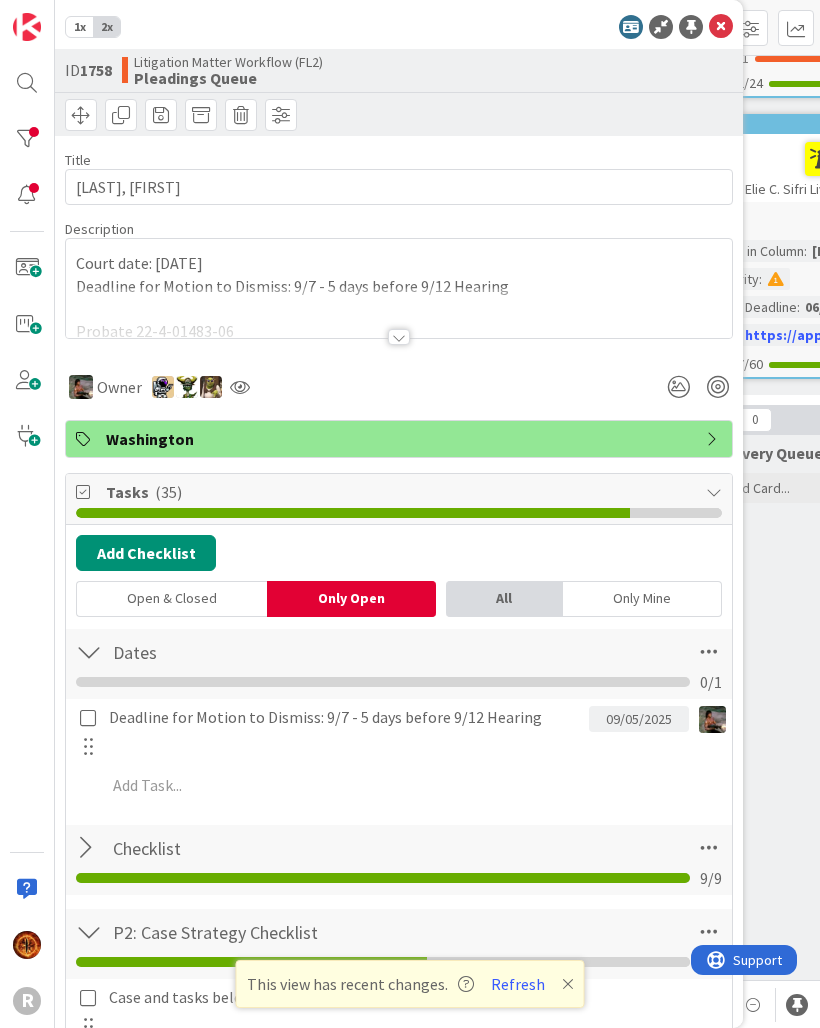 scroll, scrollTop: 0, scrollLeft: 0, axis: both 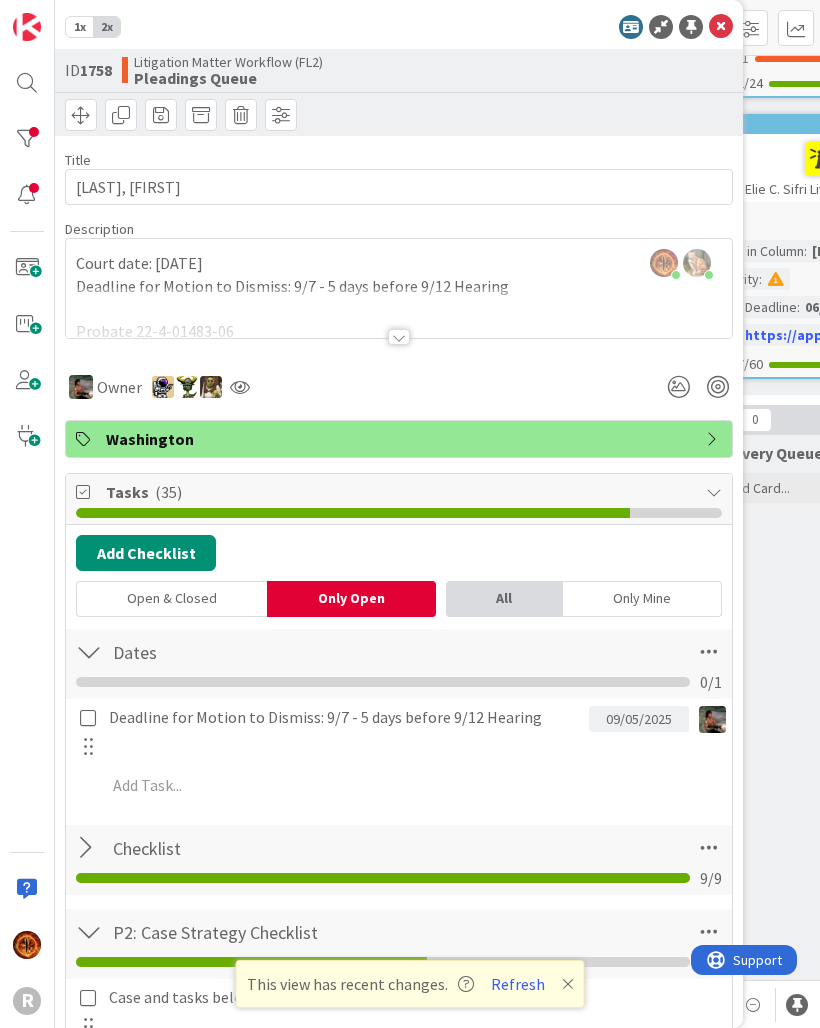 click at bounding box center [399, 312] 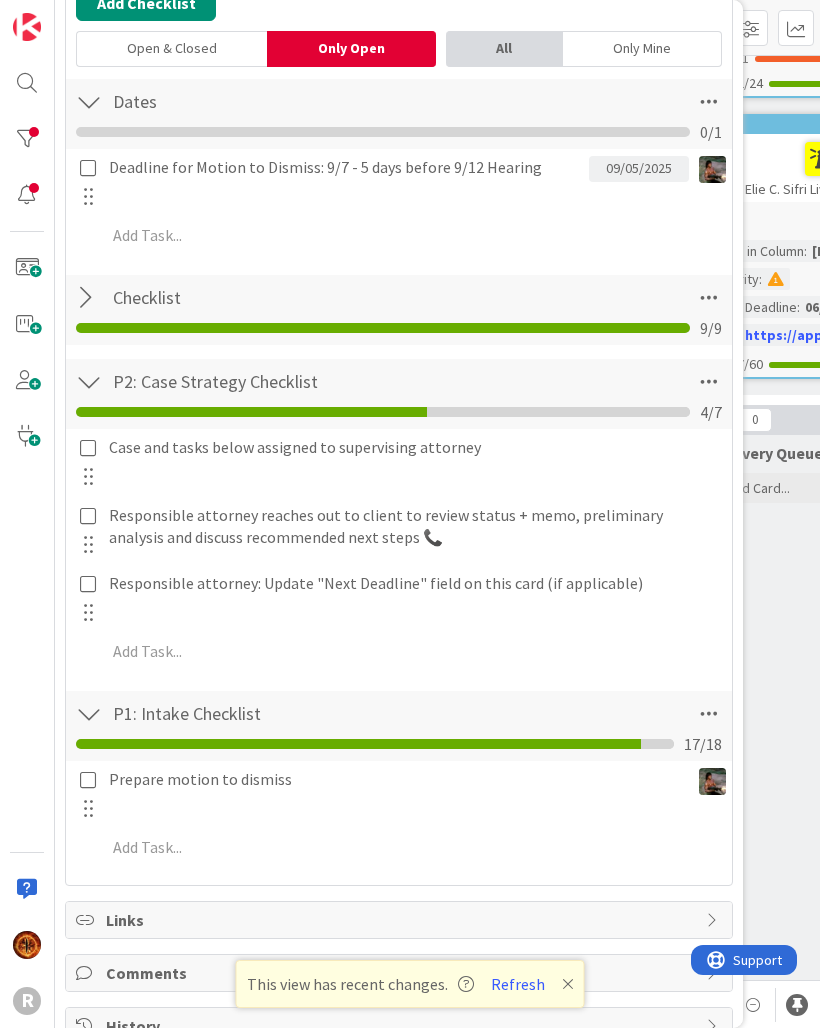 scroll, scrollTop: 632, scrollLeft: 0, axis: vertical 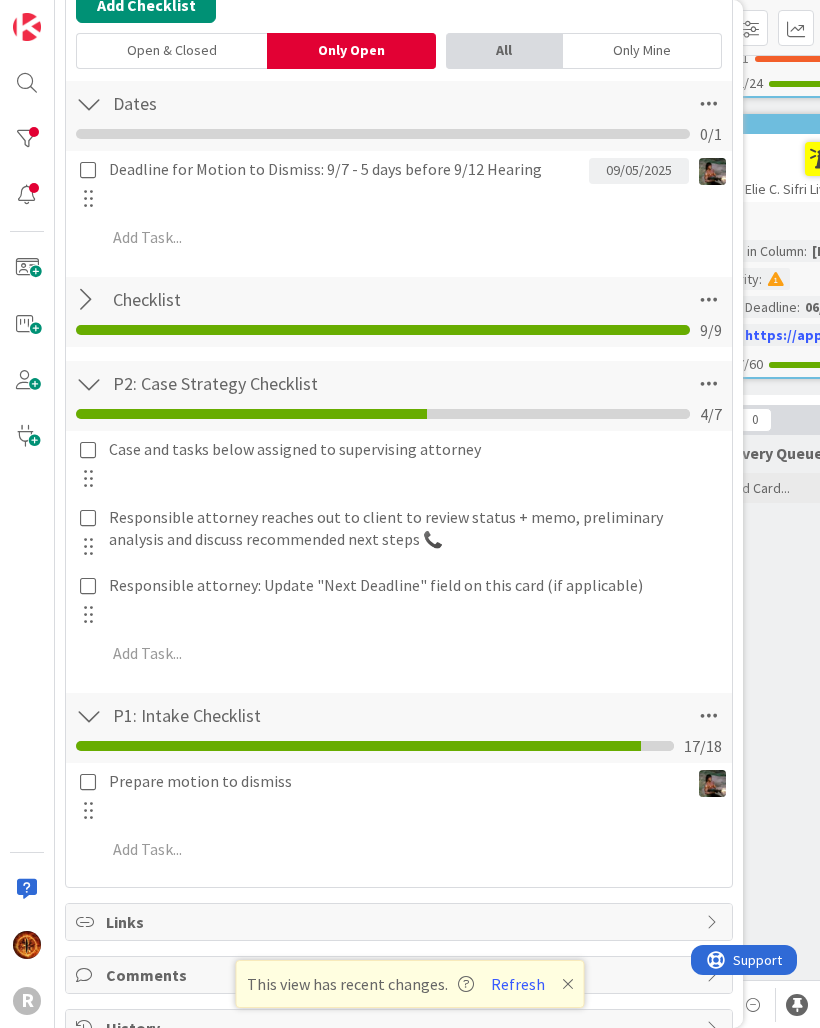 click on "Refresh" at bounding box center (518, 984) 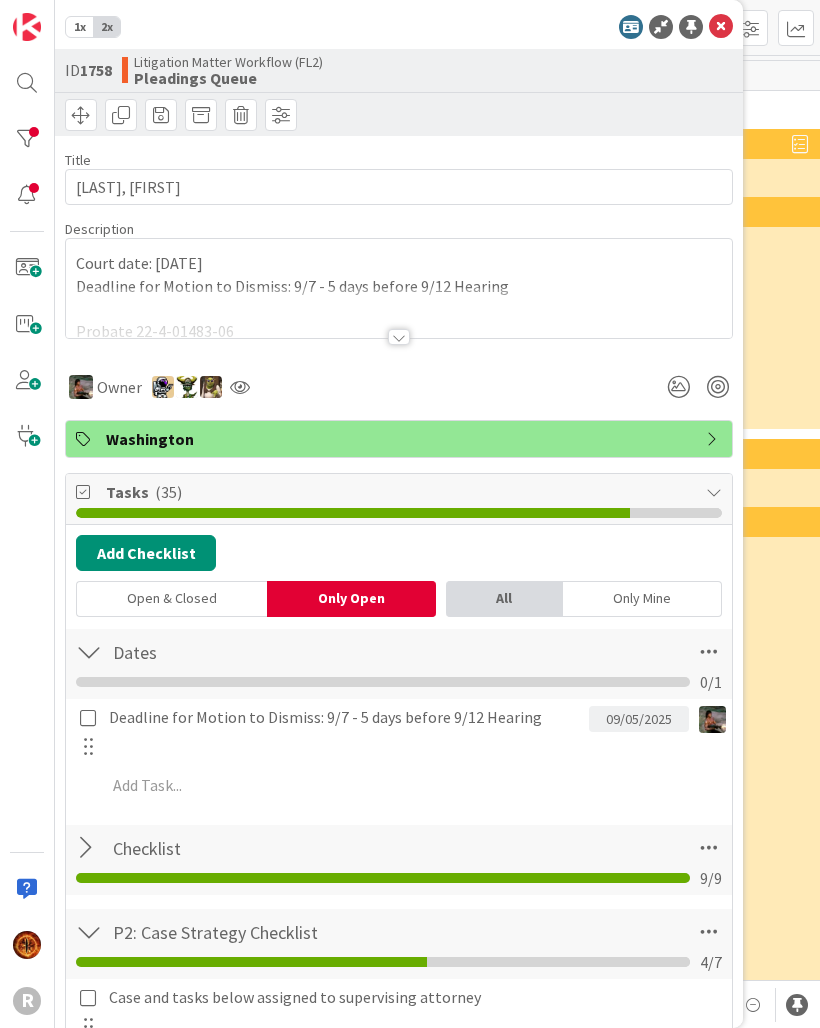 scroll, scrollTop: 0, scrollLeft: 0, axis: both 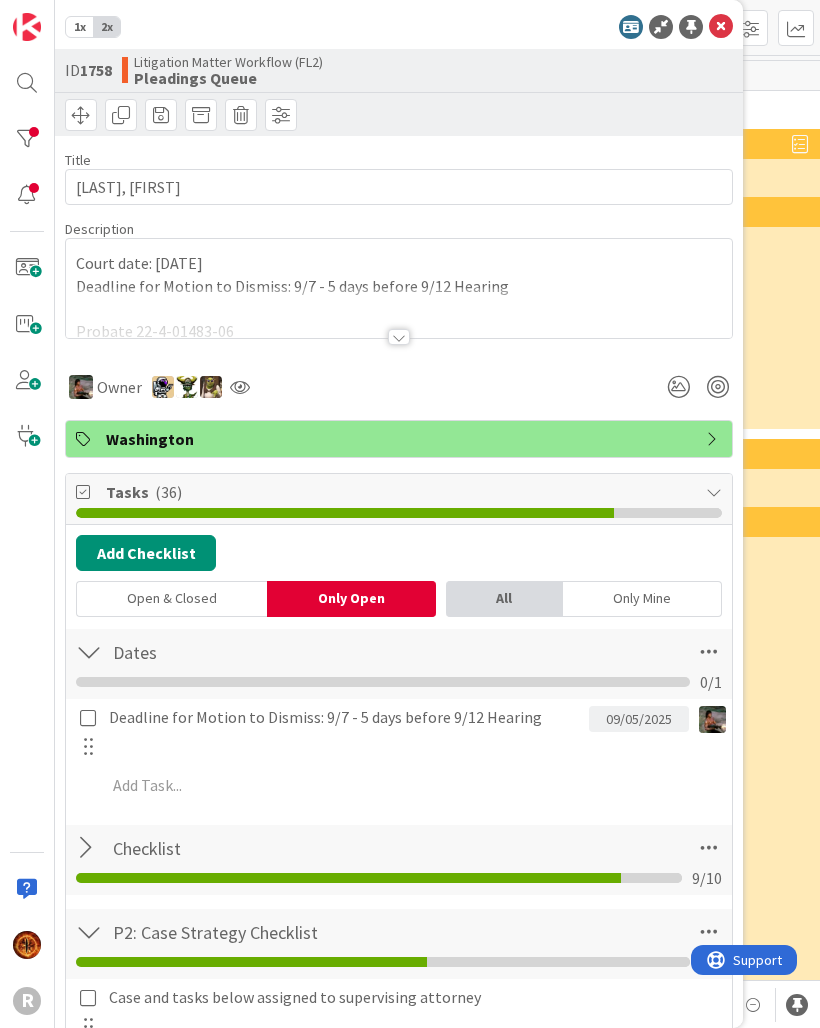 click at bounding box center [721, 27] 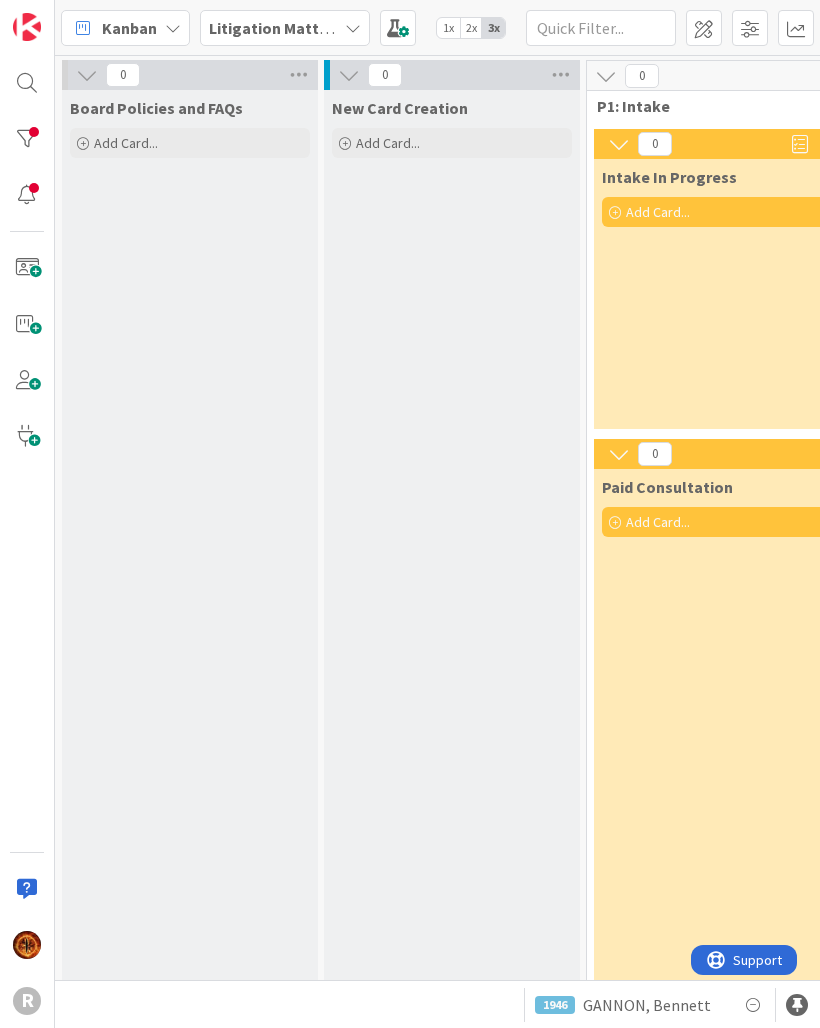 scroll, scrollTop: 0, scrollLeft: 0, axis: both 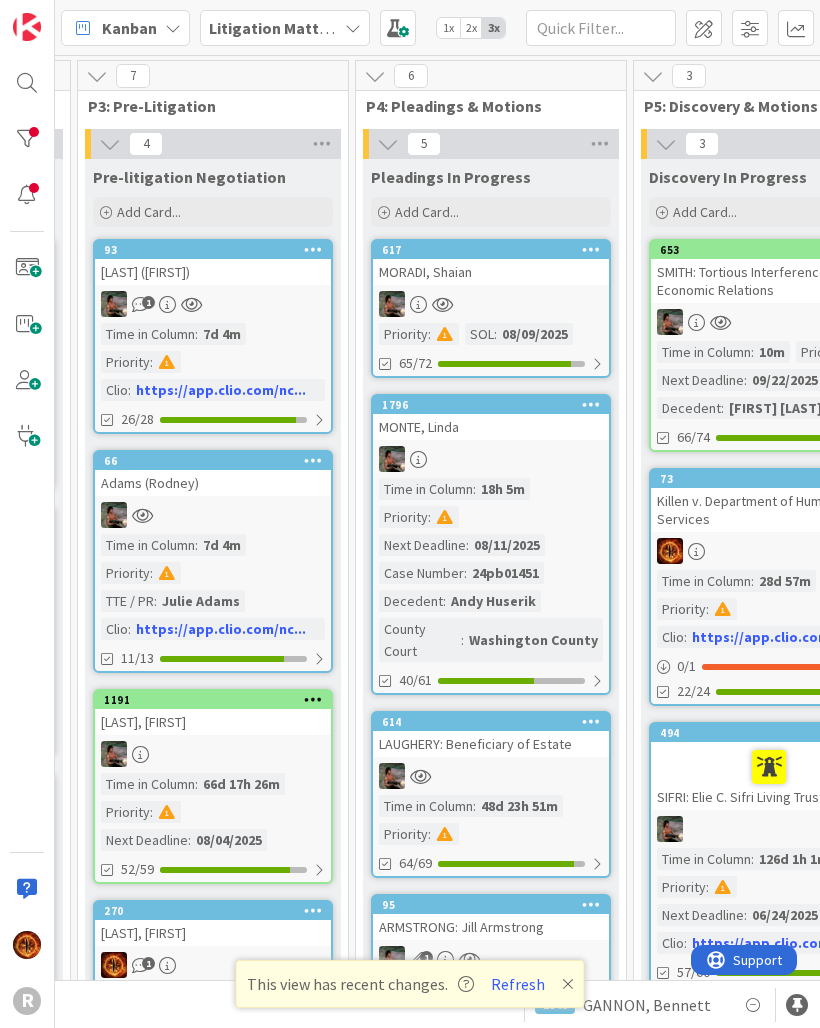 click at bounding box center [27, 139] 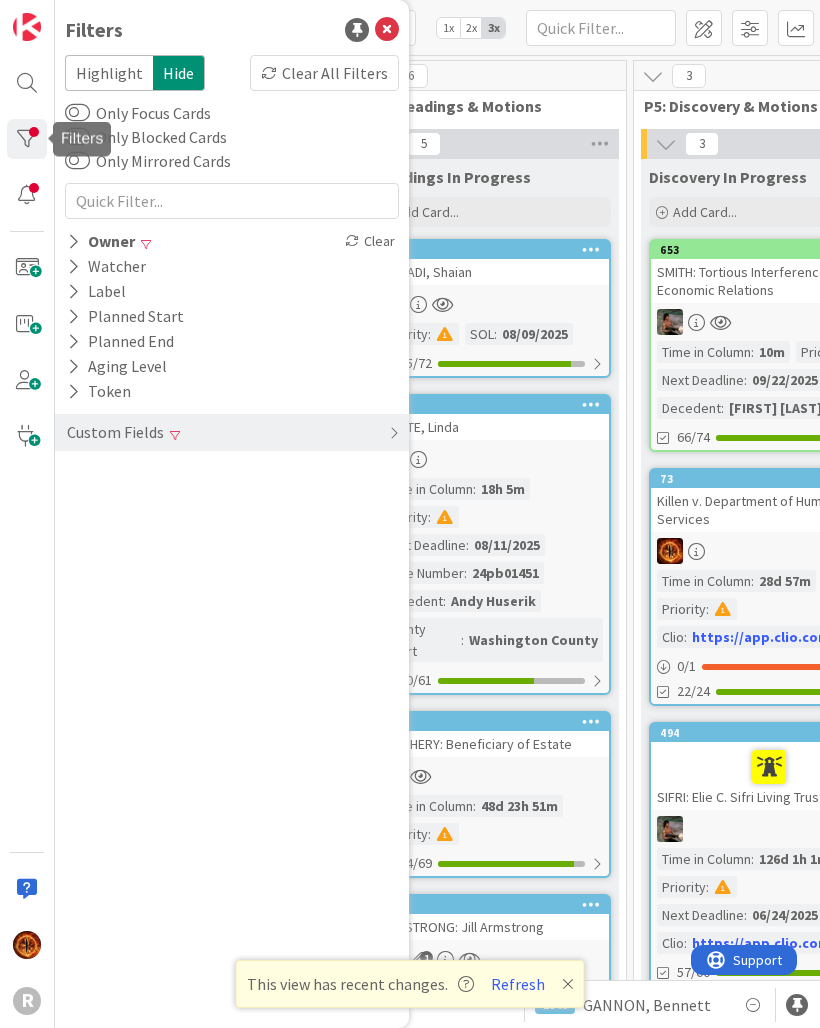 click on "24pb01451" at bounding box center [505, 573] 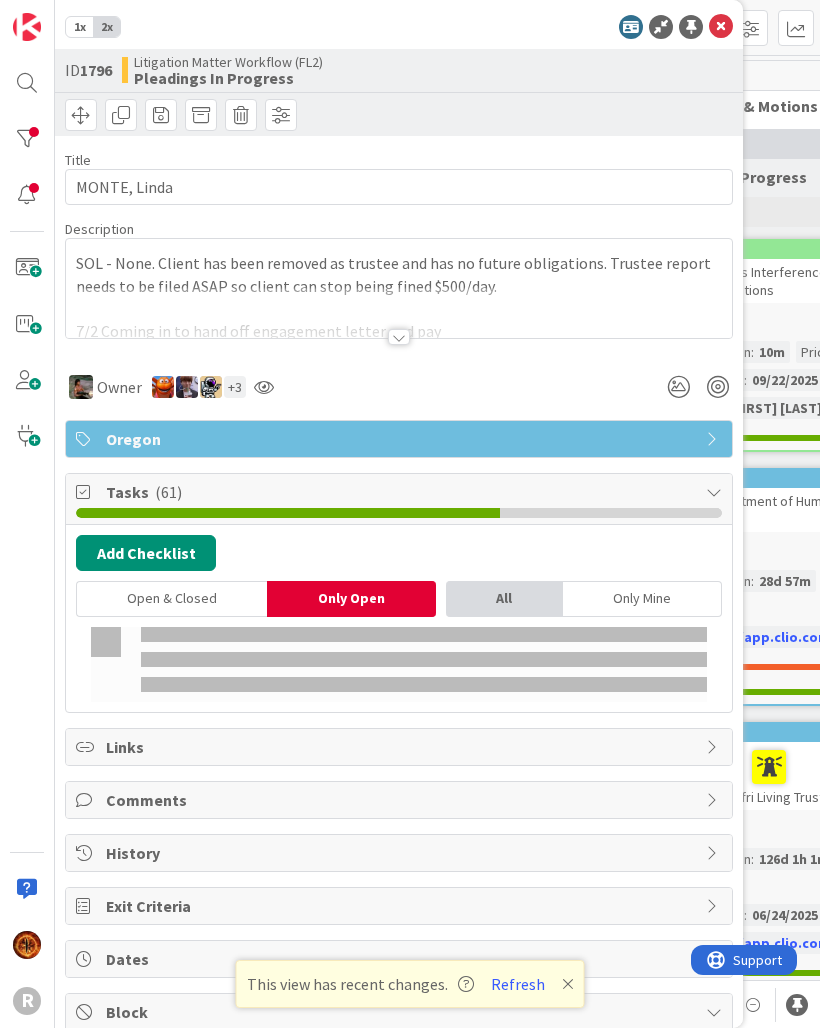 type on "x" 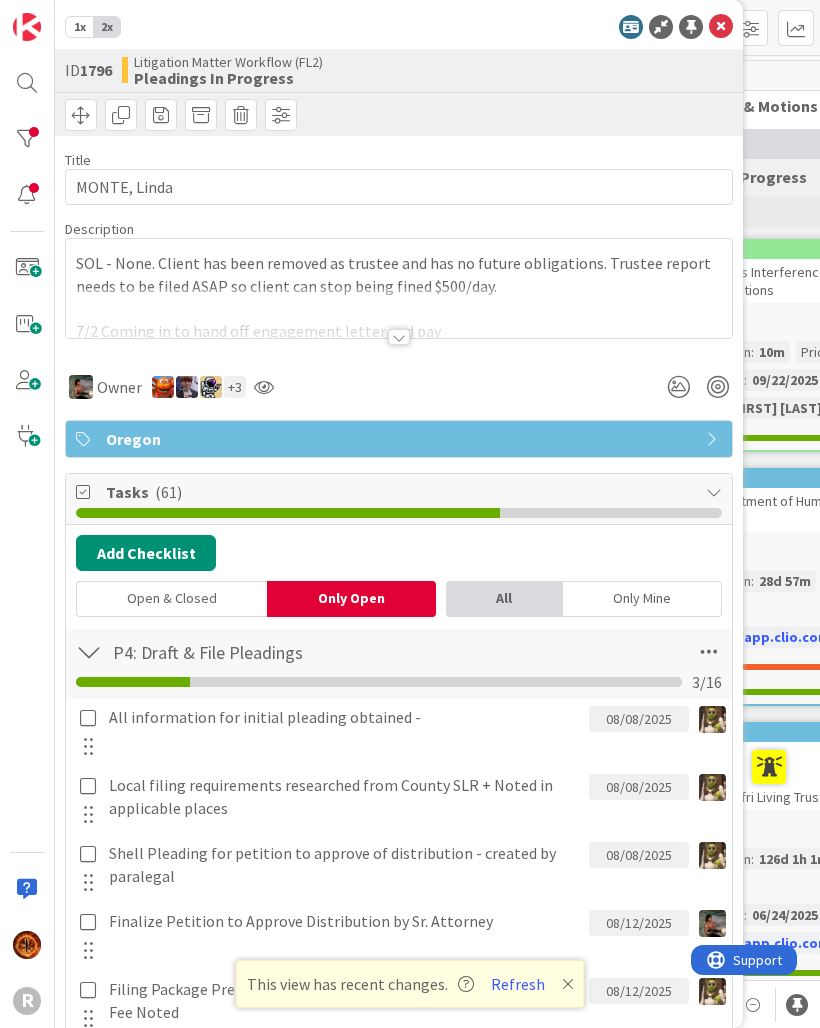 scroll, scrollTop: 0, scrollLeft: 0, axis: both 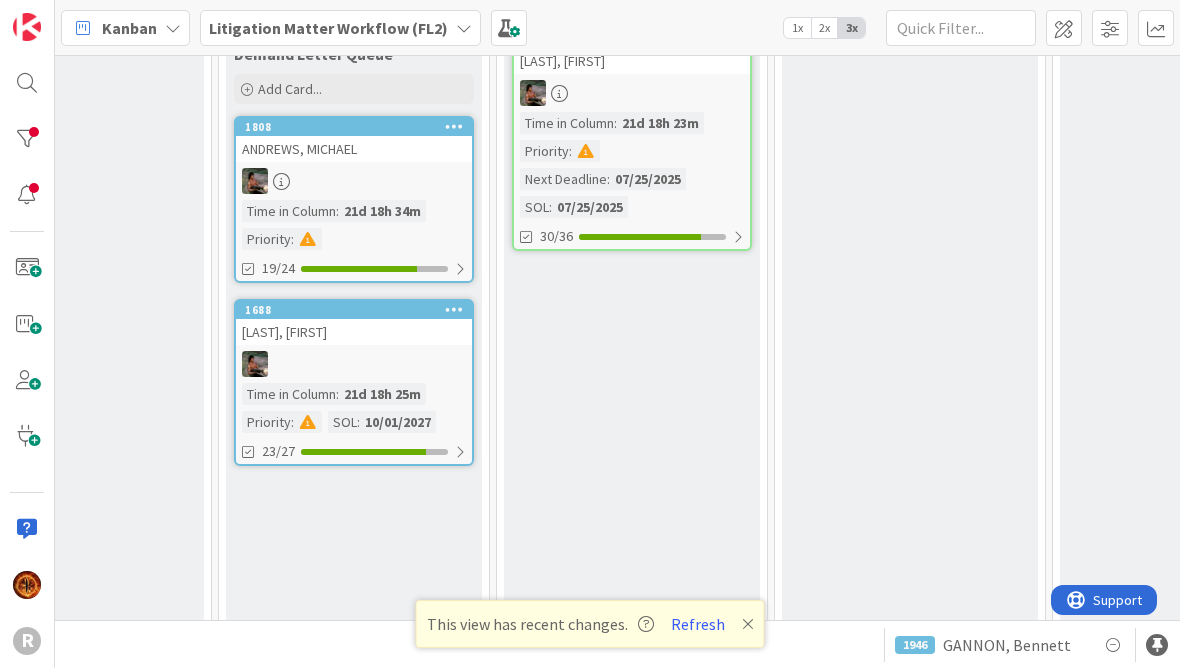 click on "Refresh" at bounding box center [698, 624] 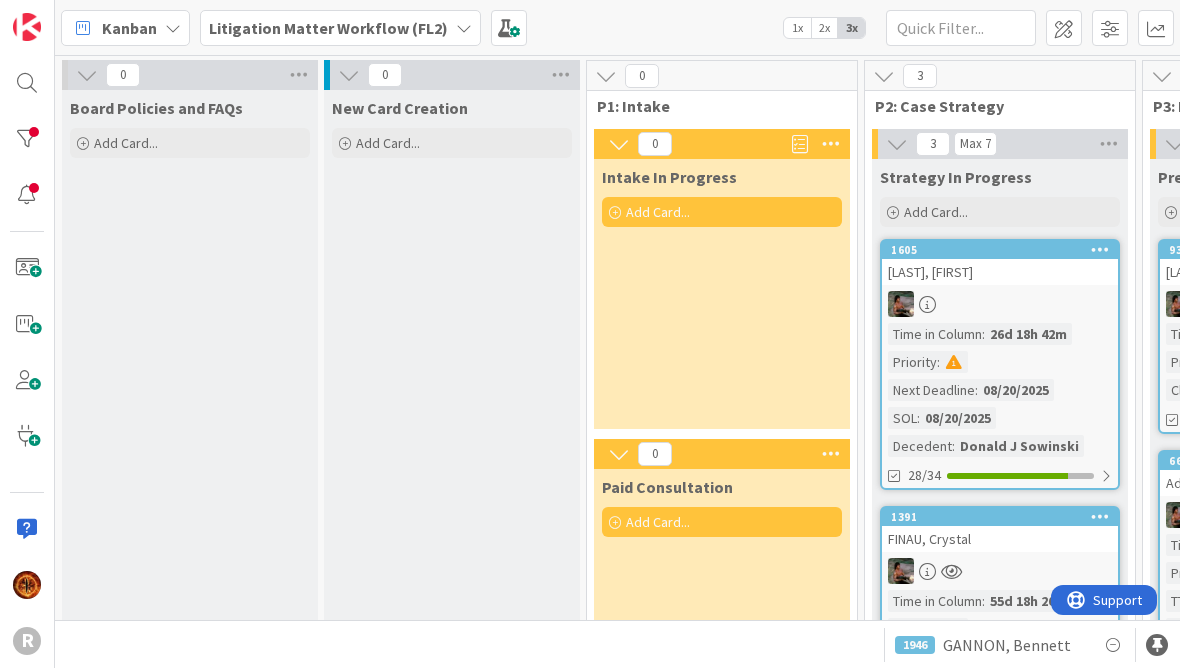 scroll, scrollTop: 0, scrollLeft: 0, axis: both 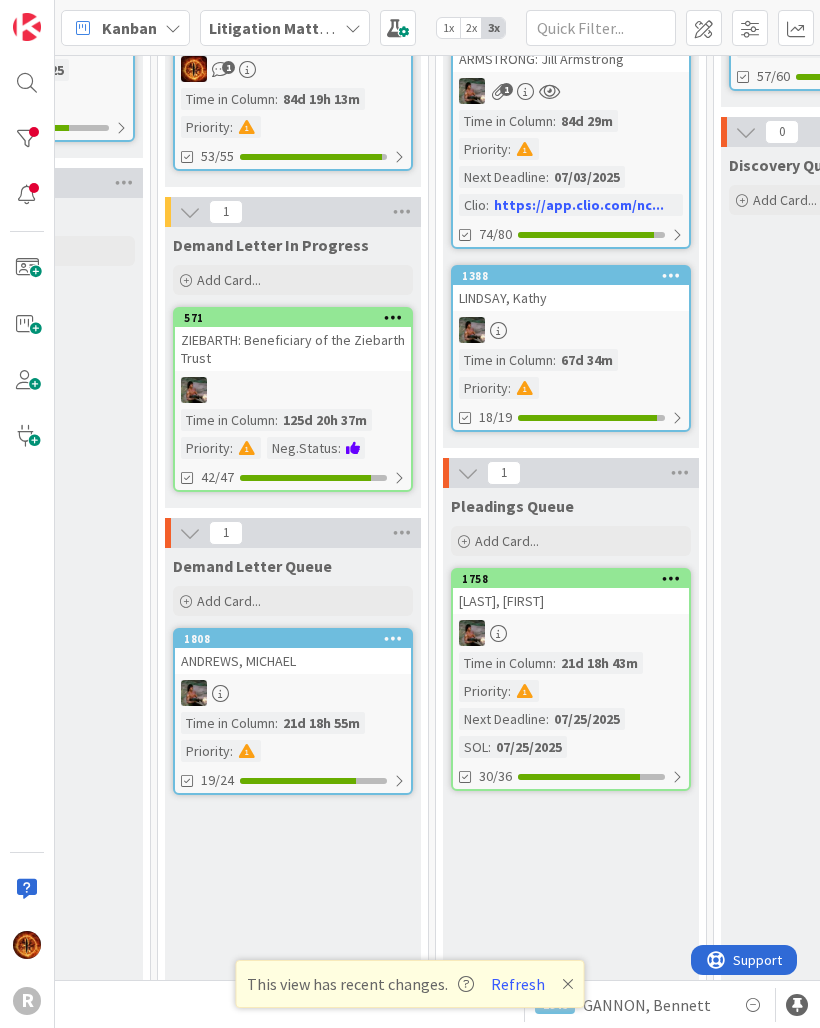 click at bounding box center [568, 984] 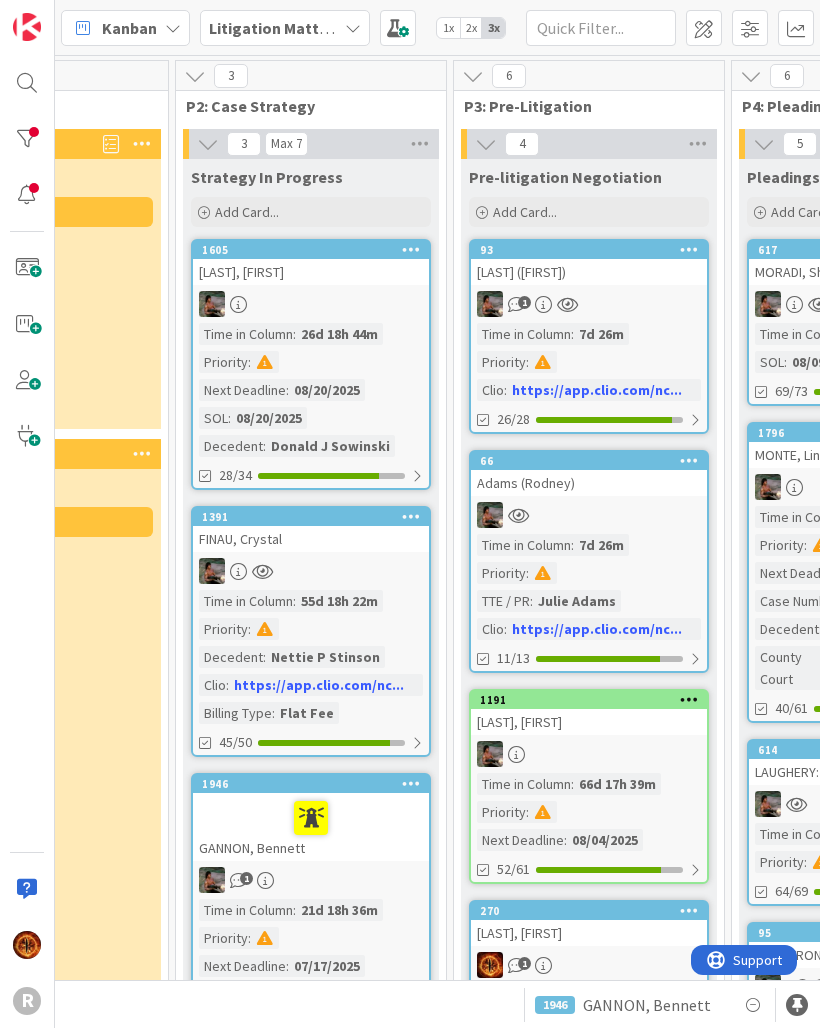 scroll, scrollTop: 0, scrollLeft: 691, axis: horizontal 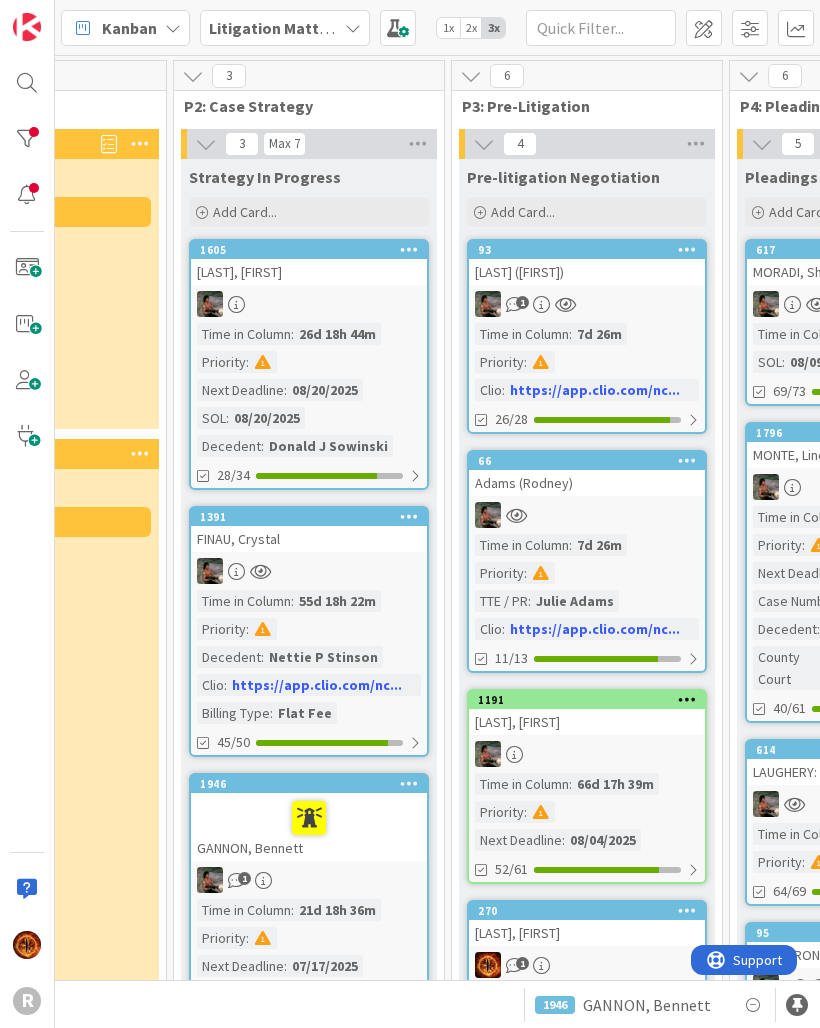 click on "Paid Consultation Add Card..." at bounding box center (31, 1494) 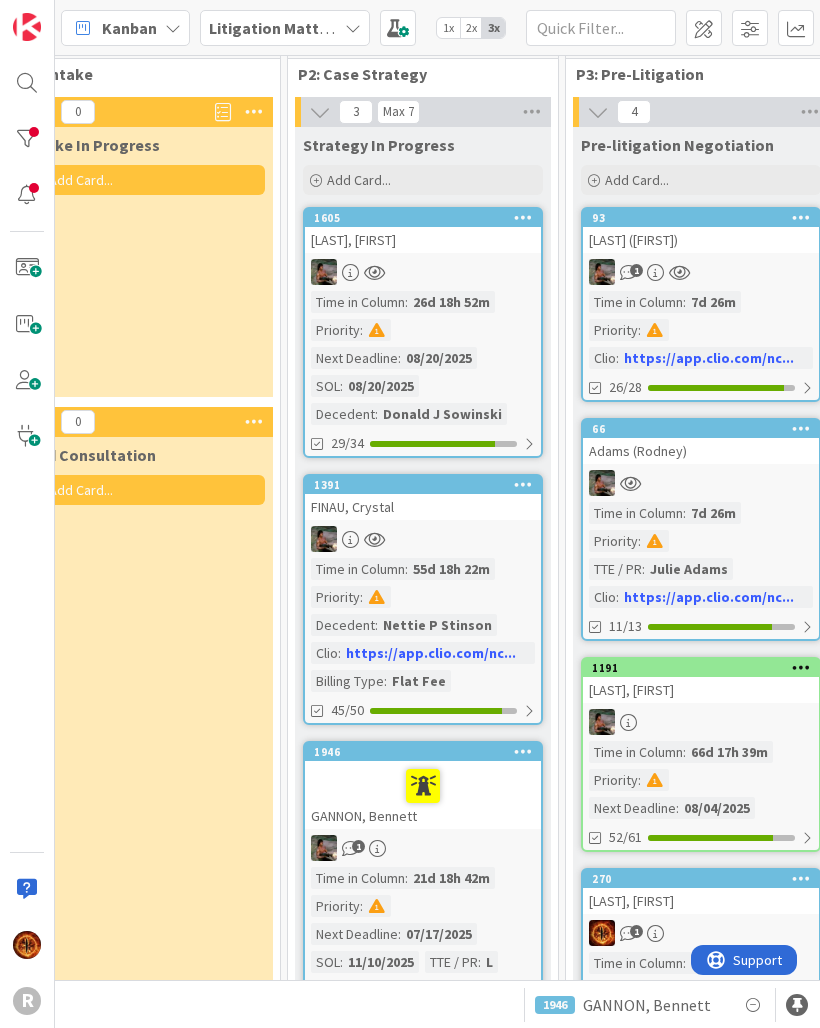 scroll, scrollTop: 40, scrollLeft: 577, axis: both 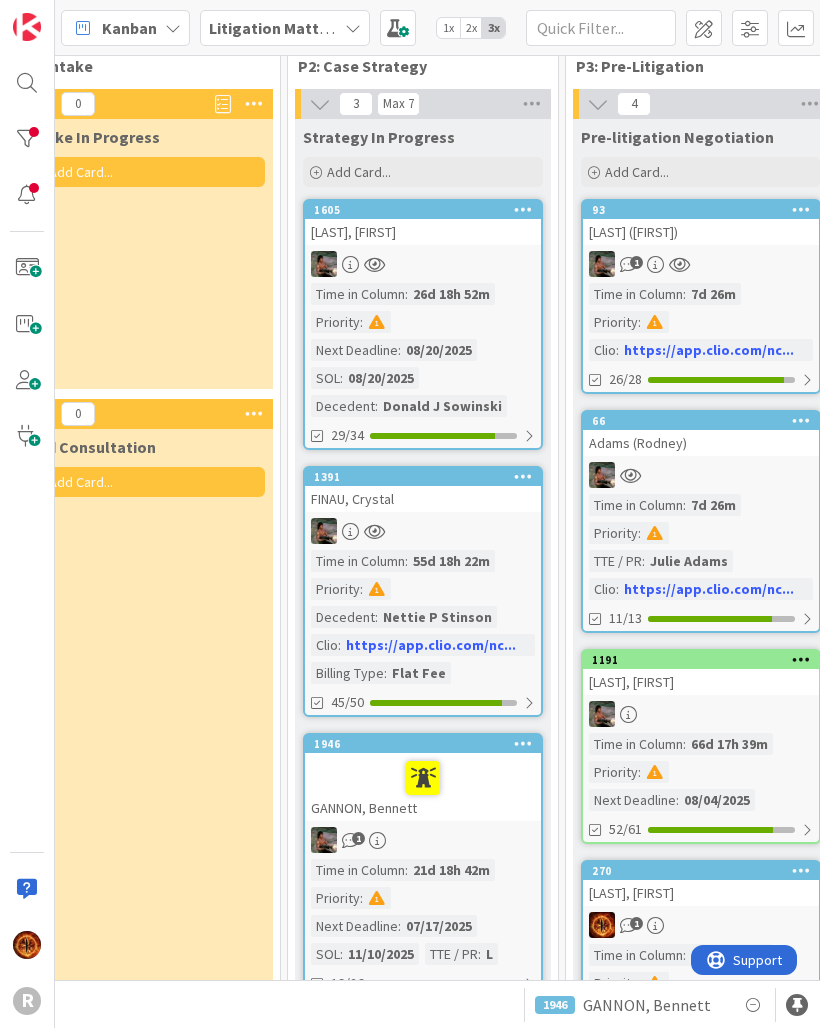 click on "1391 FINAU, Crystal Time in Column : 55d 18h 22m Priority : Decedent : Nettie P Stinson Clio : https://app.clio.com/nc... Billing Type : Flat Fee 45/50" at bounding box center (423, 591) 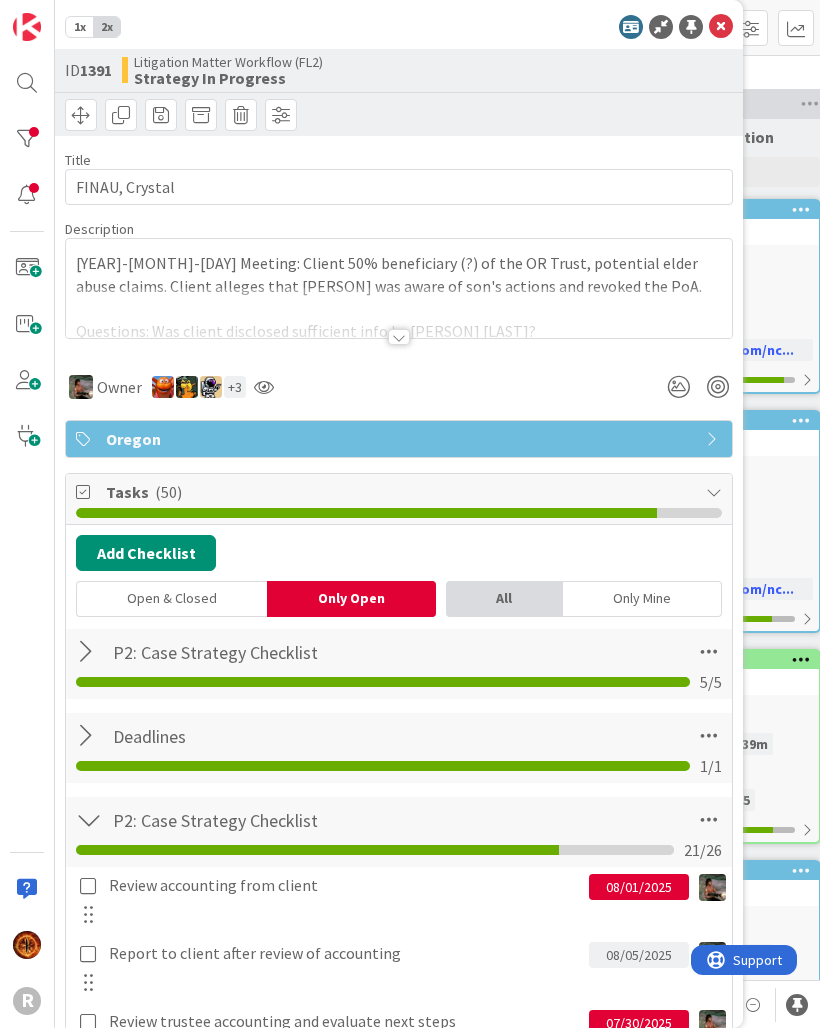 scroll, scrollTop: 0, scrollLeft: 0, axis: both 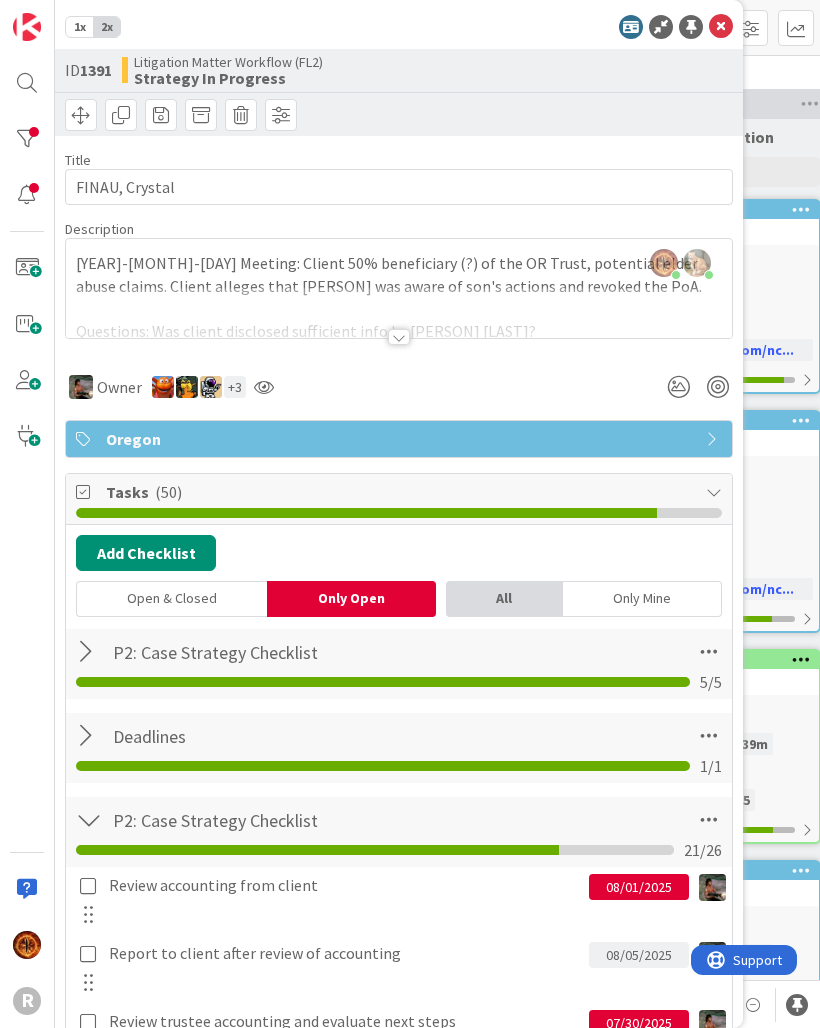 click at bounding box center (721, 27) 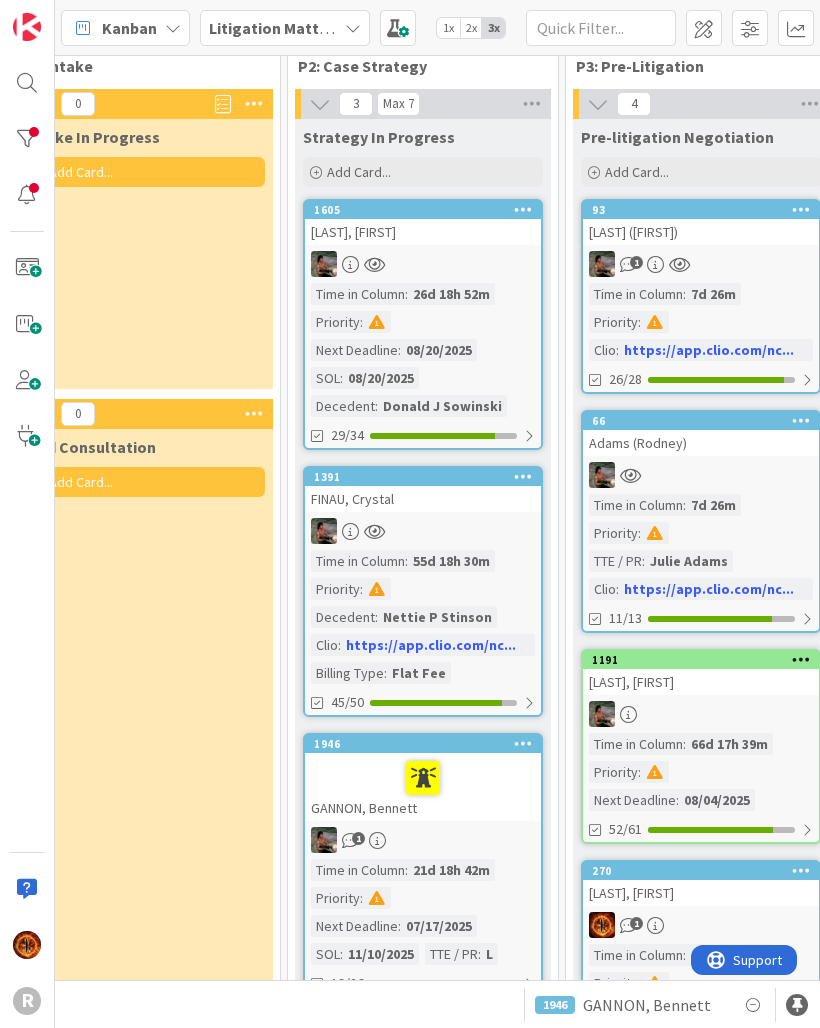 scroll, scrollTop: 0, scrollLeft: 0, axis: both 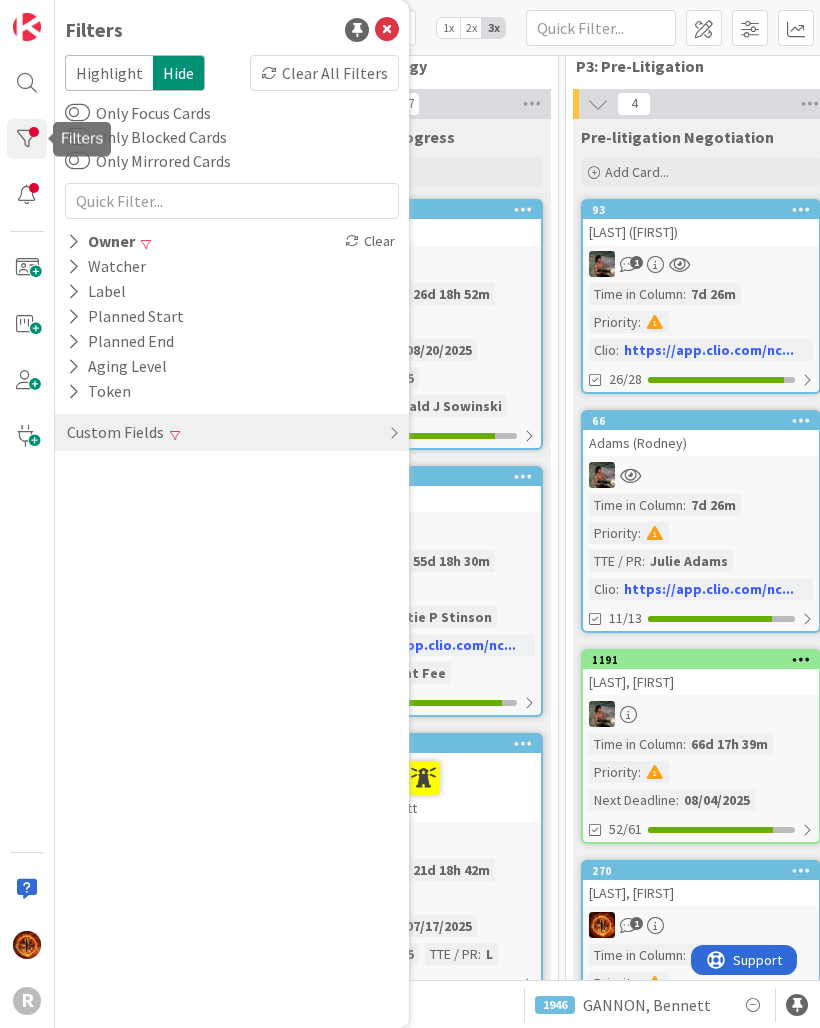 click on "Custom Fields" at bounding box center (115, 432) 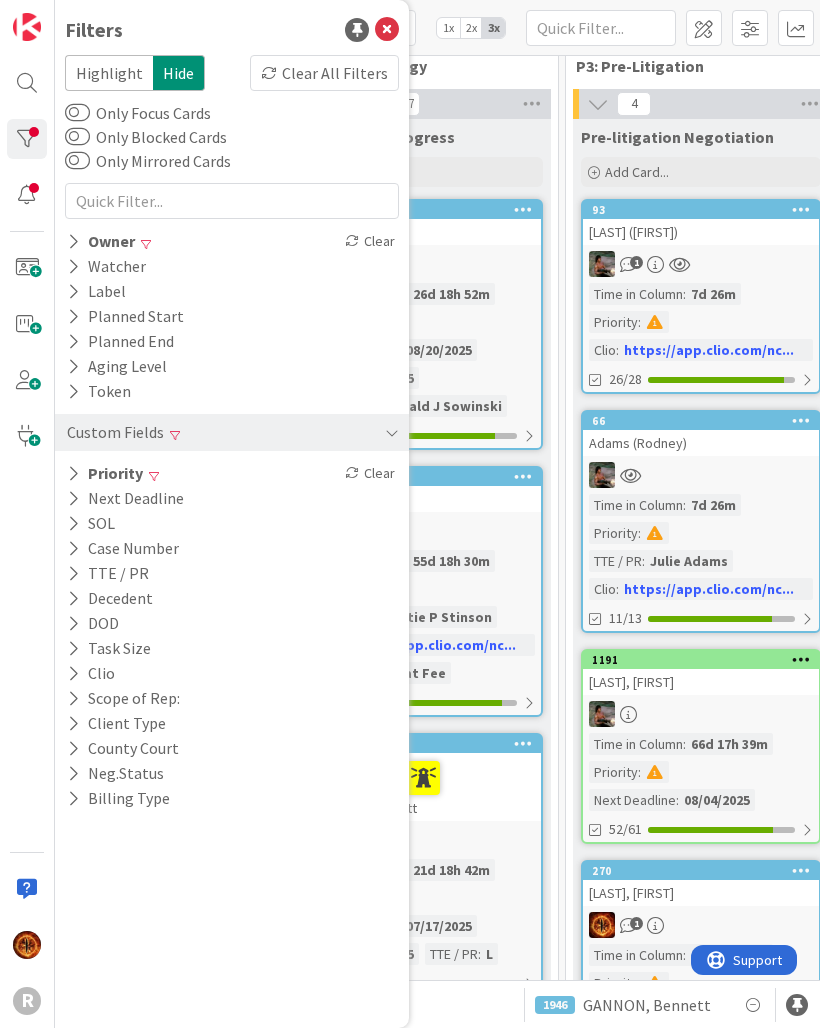 click on "Priority" at bounding box center [105, 473] 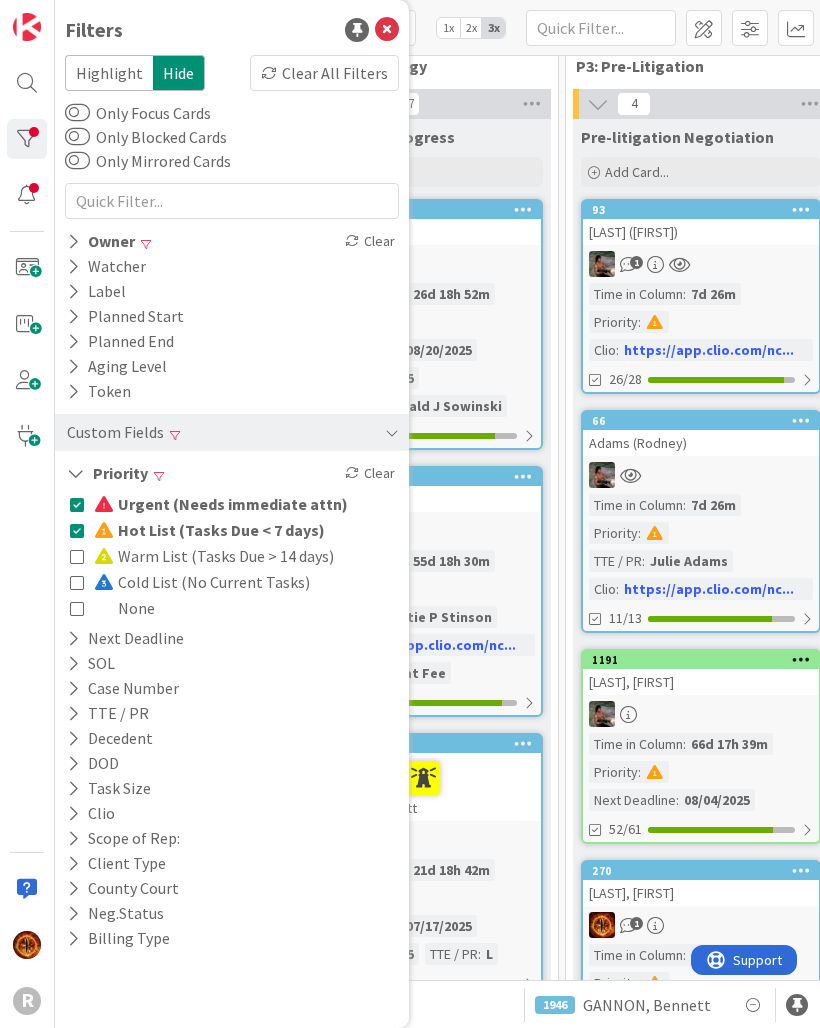 click at bounding box center [77, 504] 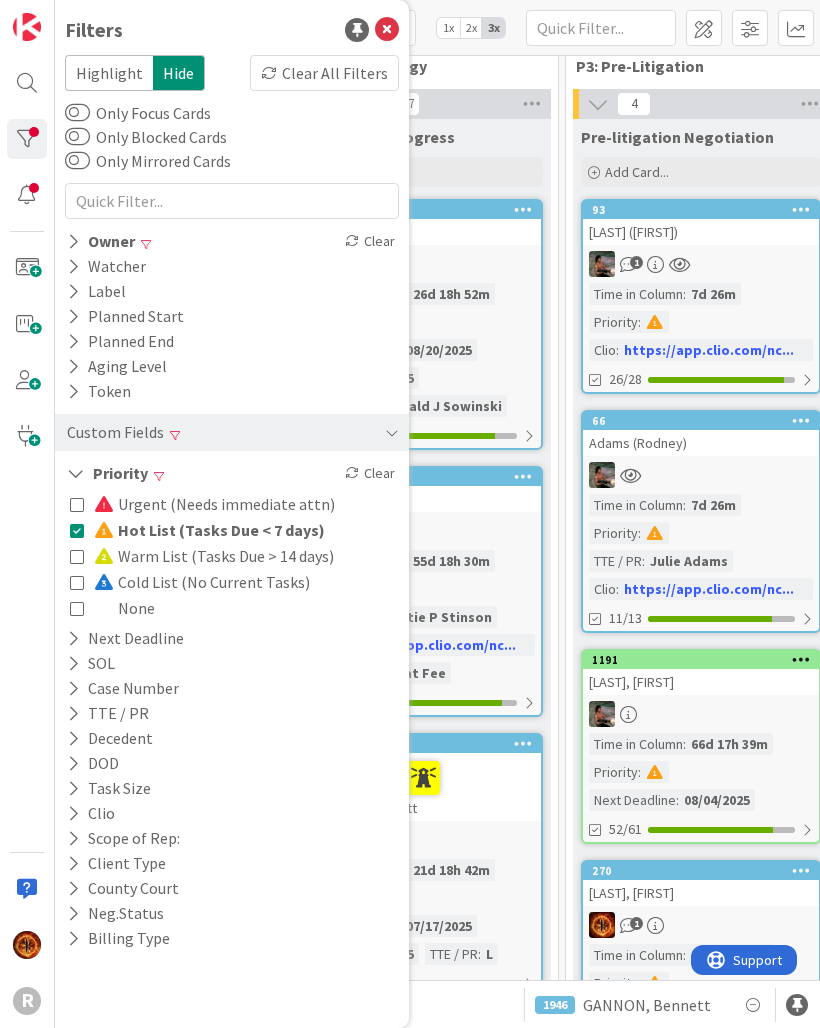 click at bounding box center [77, 530] 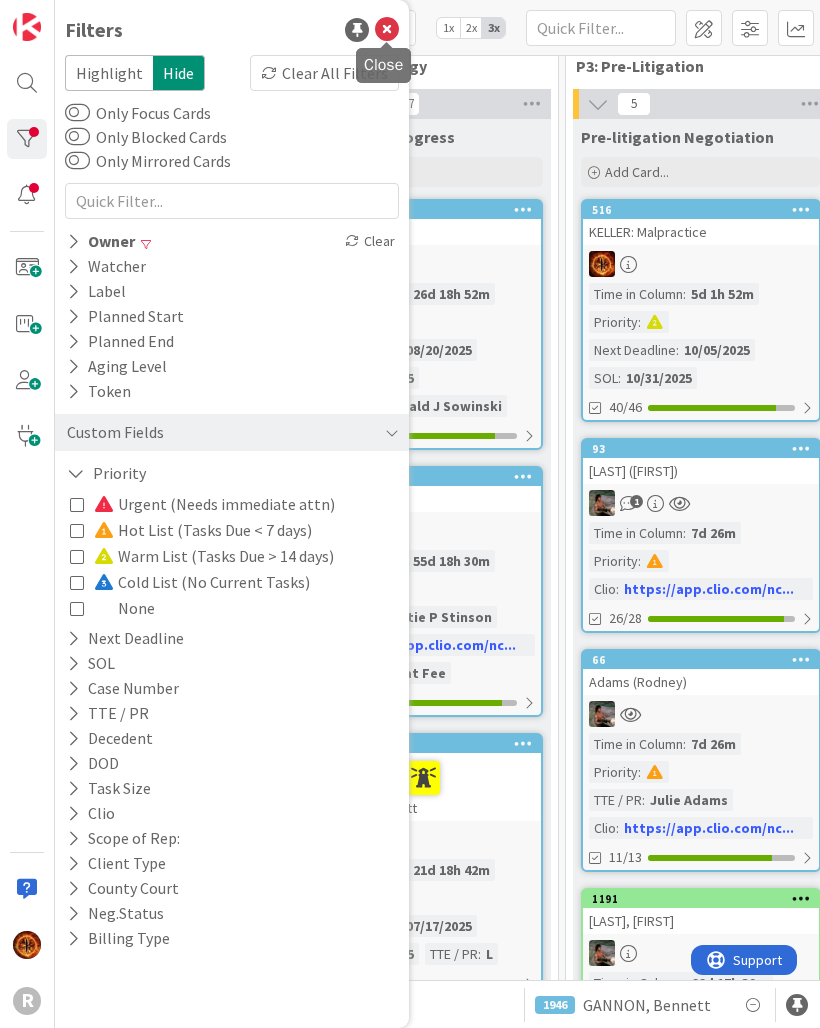 click at bounding box center [387, 30] 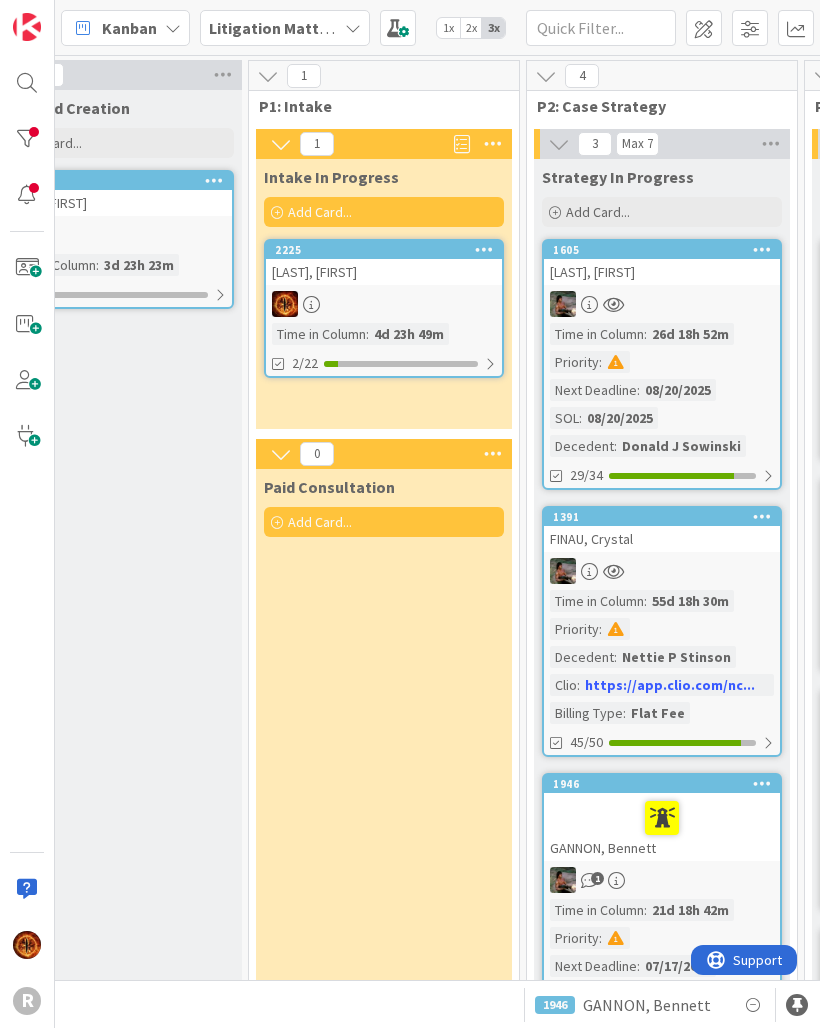 scroll, scrollTop: 0, scrollLeft: 337, axis: horizontal 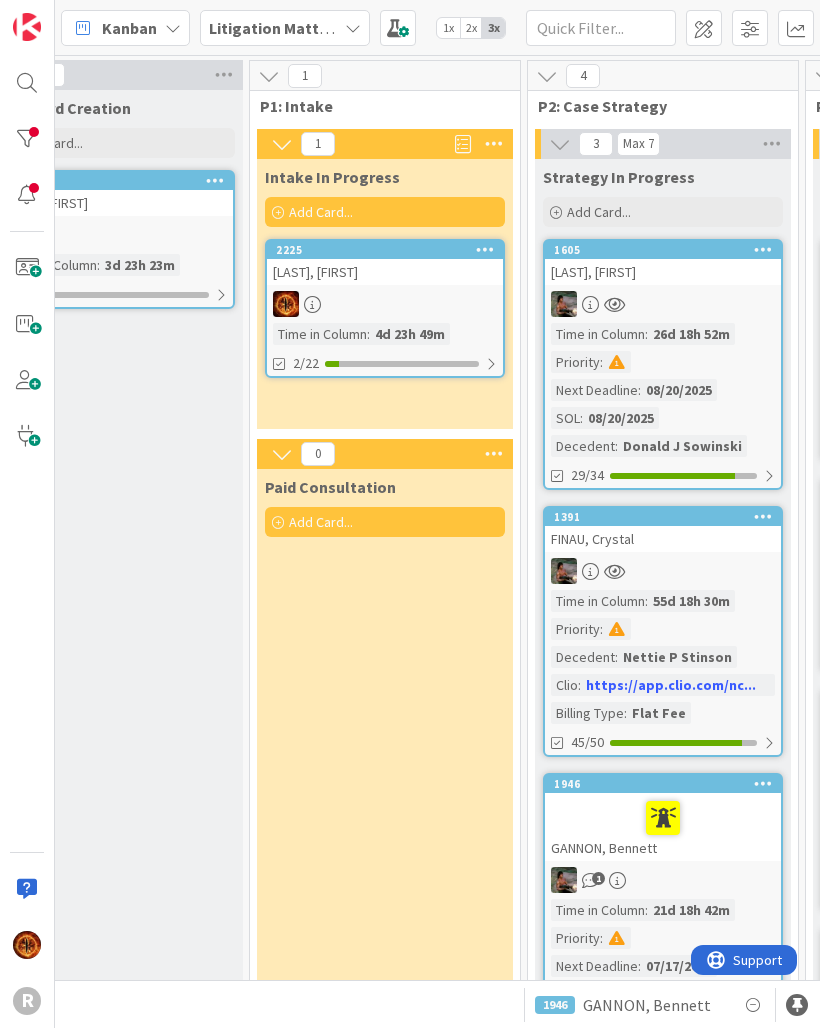 click at bounding box center [385, 304] 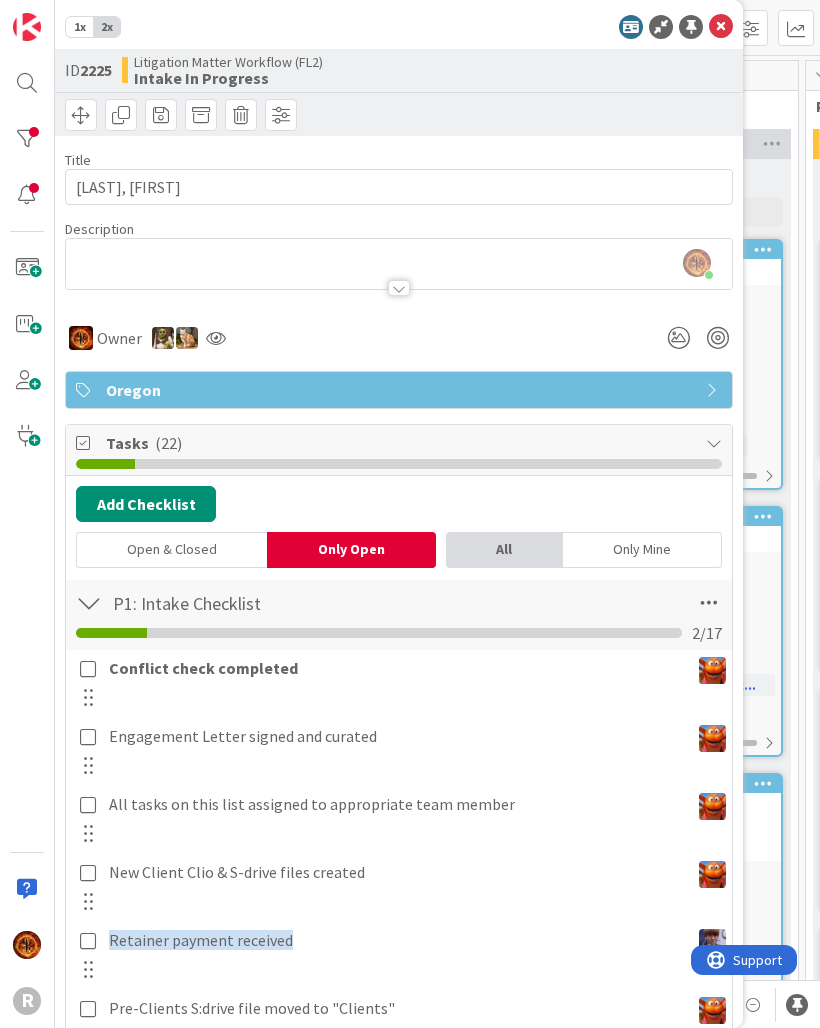 scroll, scrollTop: 0, scrollLeft: 0, axis: both 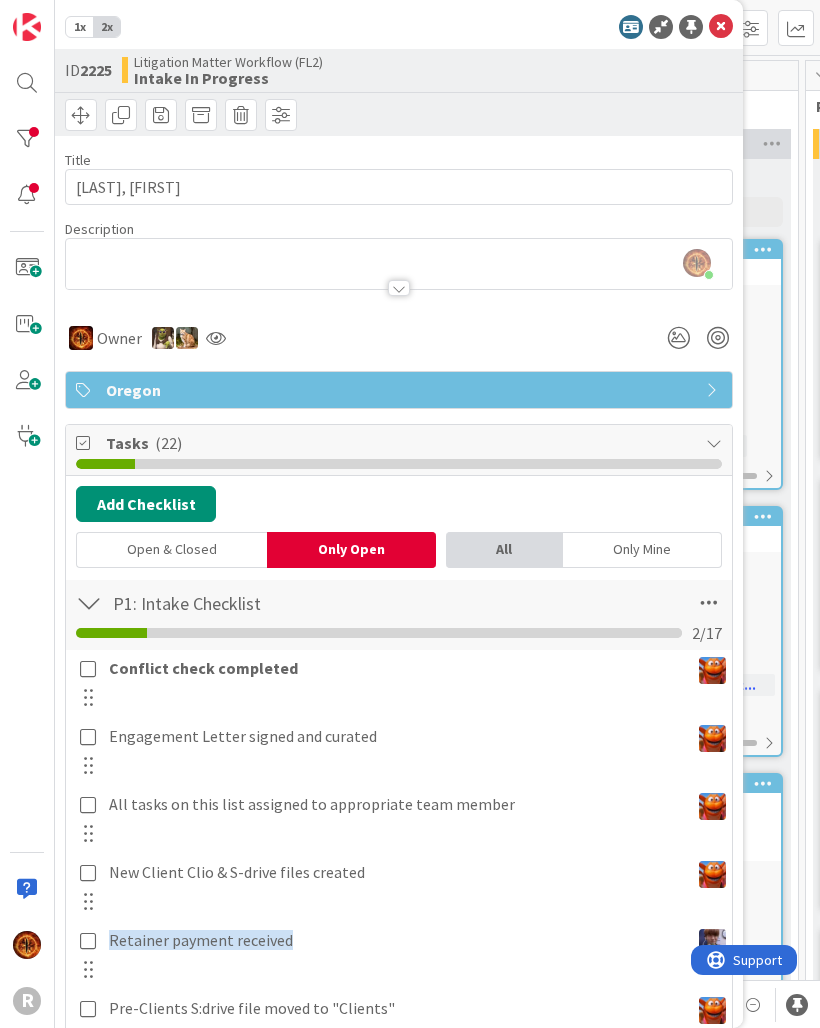 click at bounding box center (721, 27) 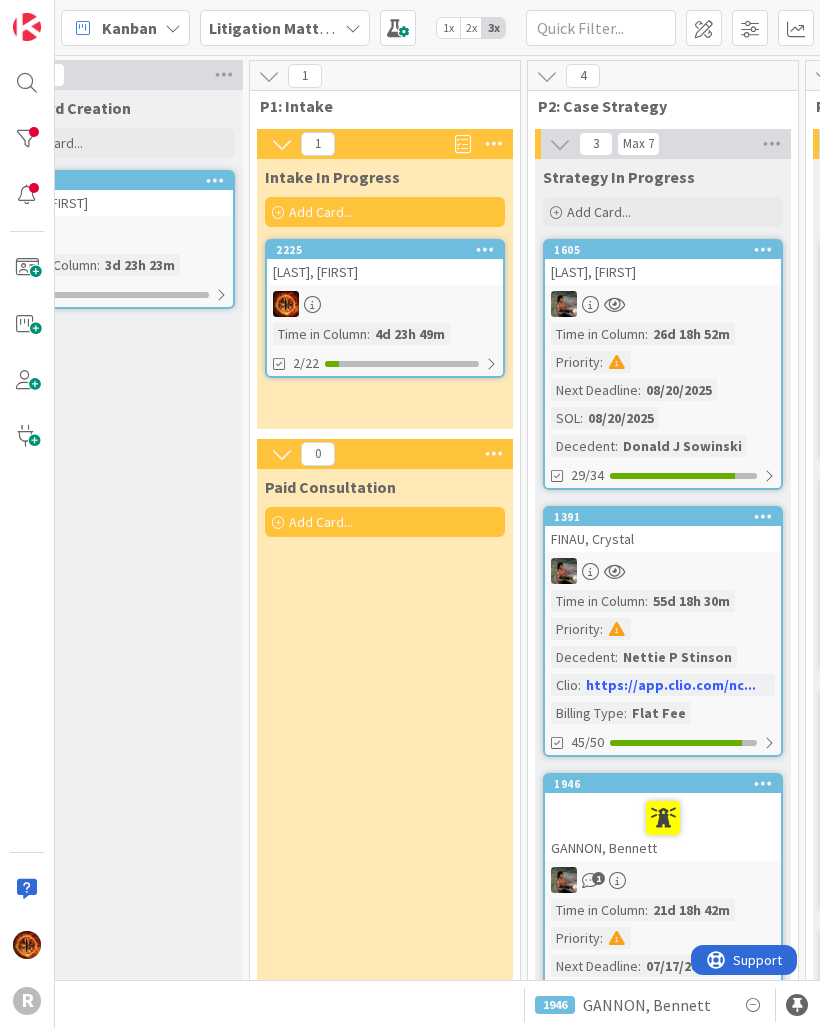 scroll, scrollTop: 0, scrollLeft: 0, axis: both 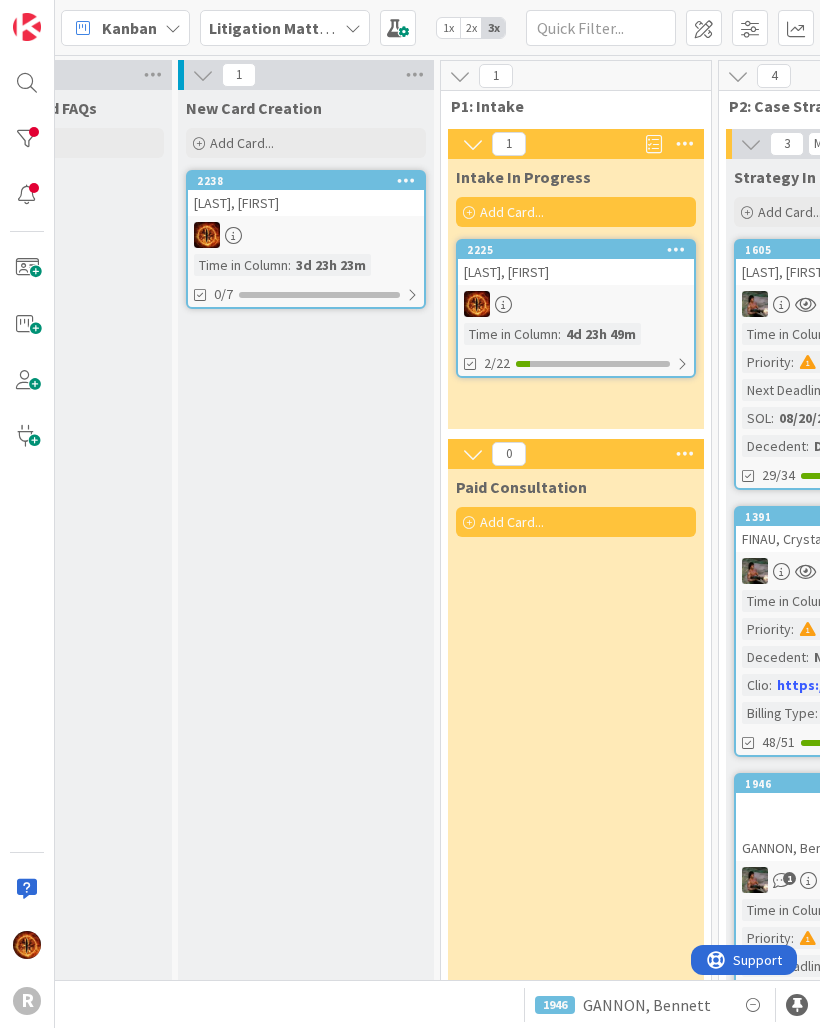click at bounding box center [27, 889] 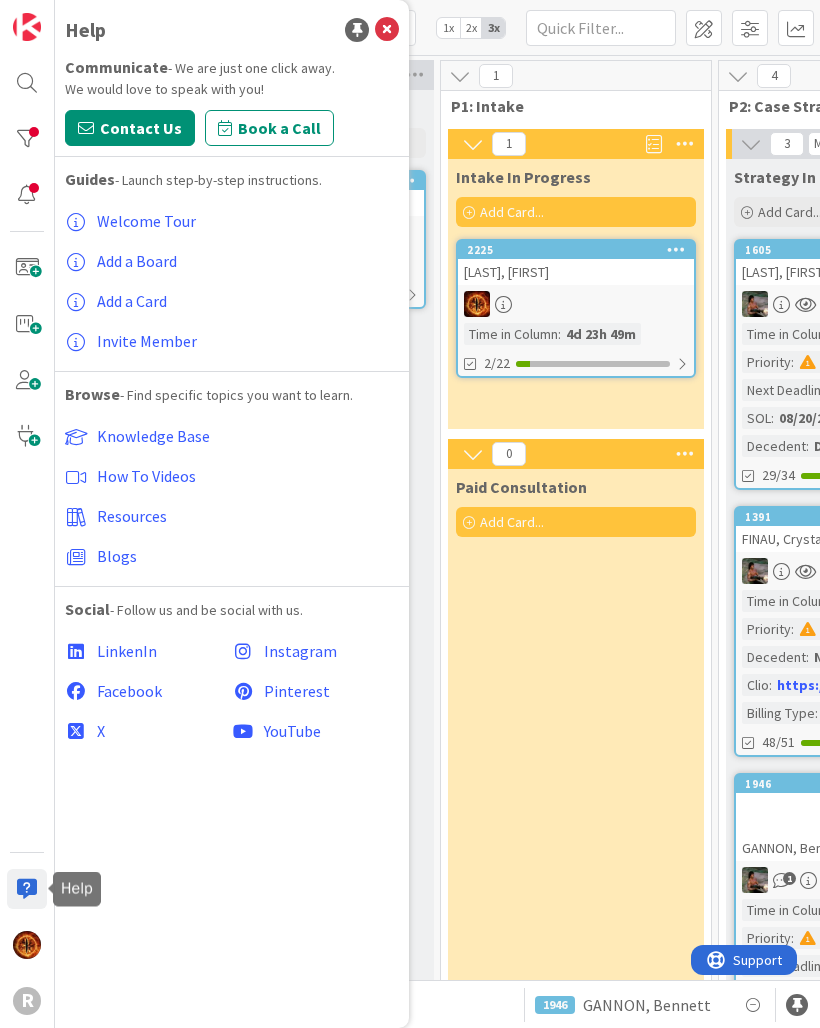 click on "Paid Consultation Add Card..." at bounding box center (576, 1760) 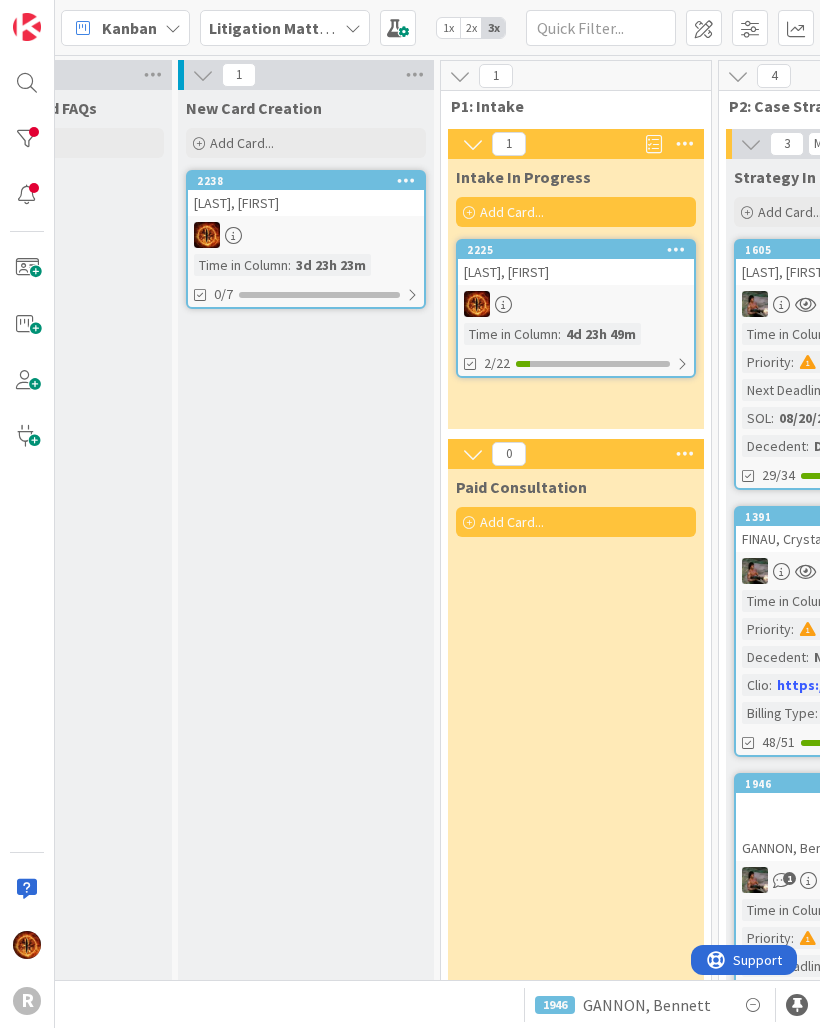 click at bounding box center [306, 235] 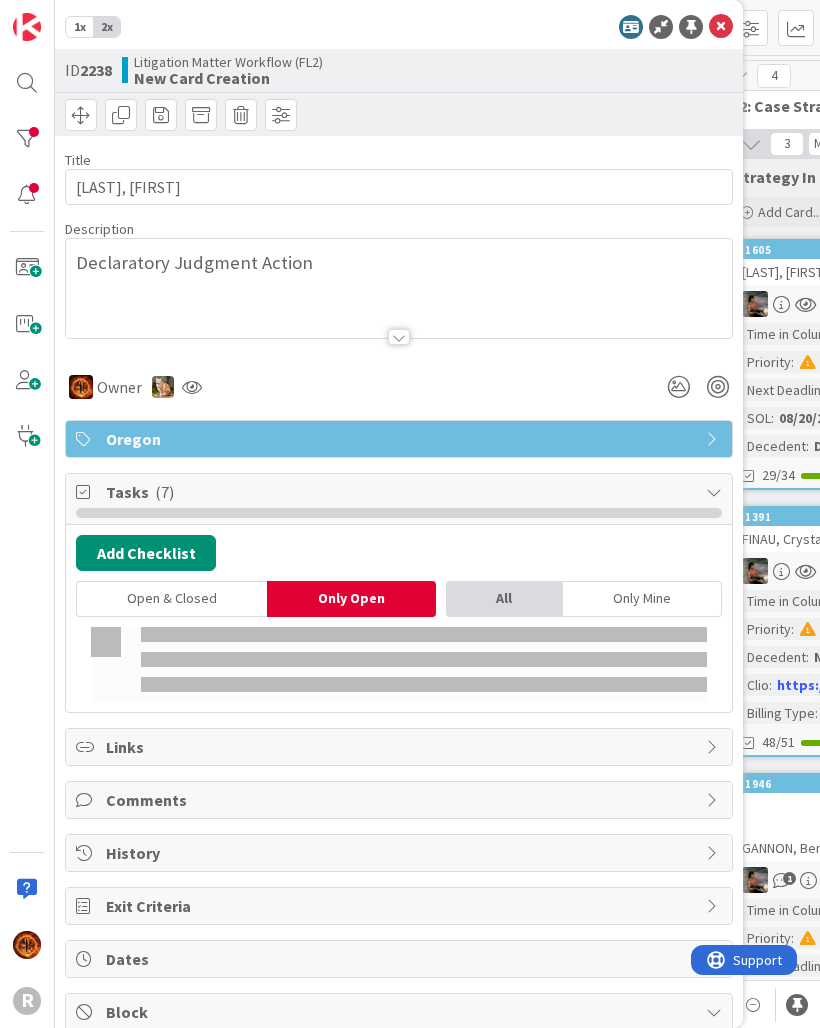 type on "x" 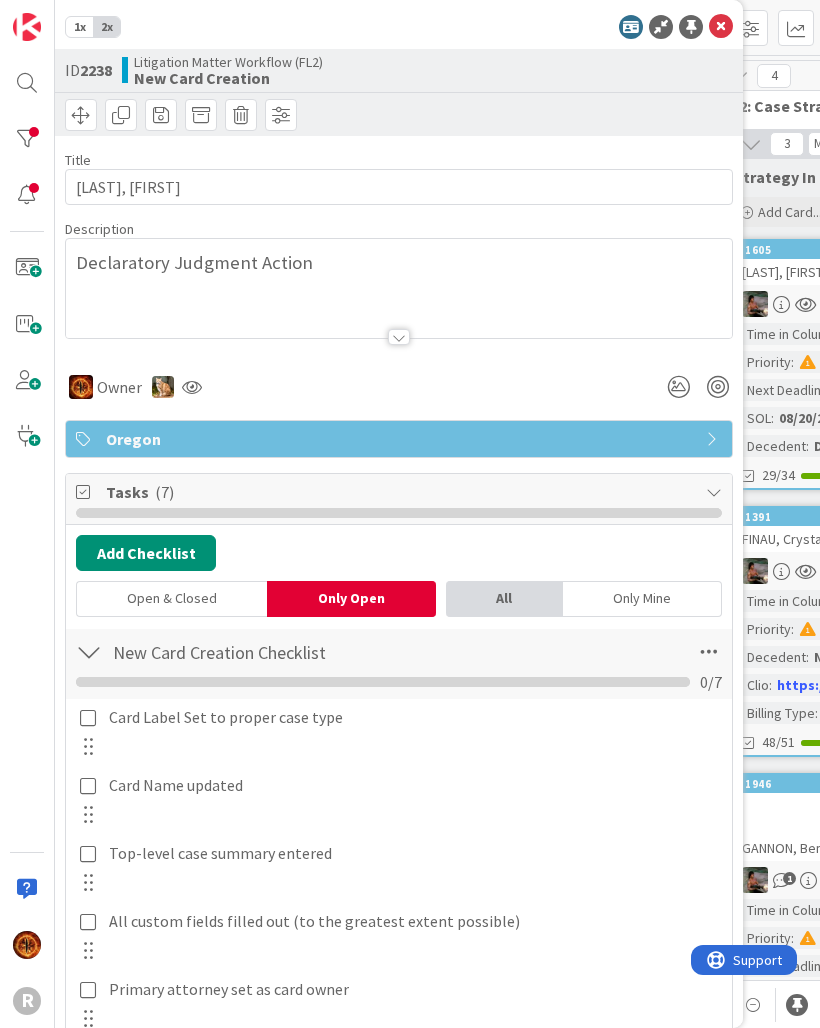 scroll, scrollTop: 0, scrollLeft: 0, axis: both 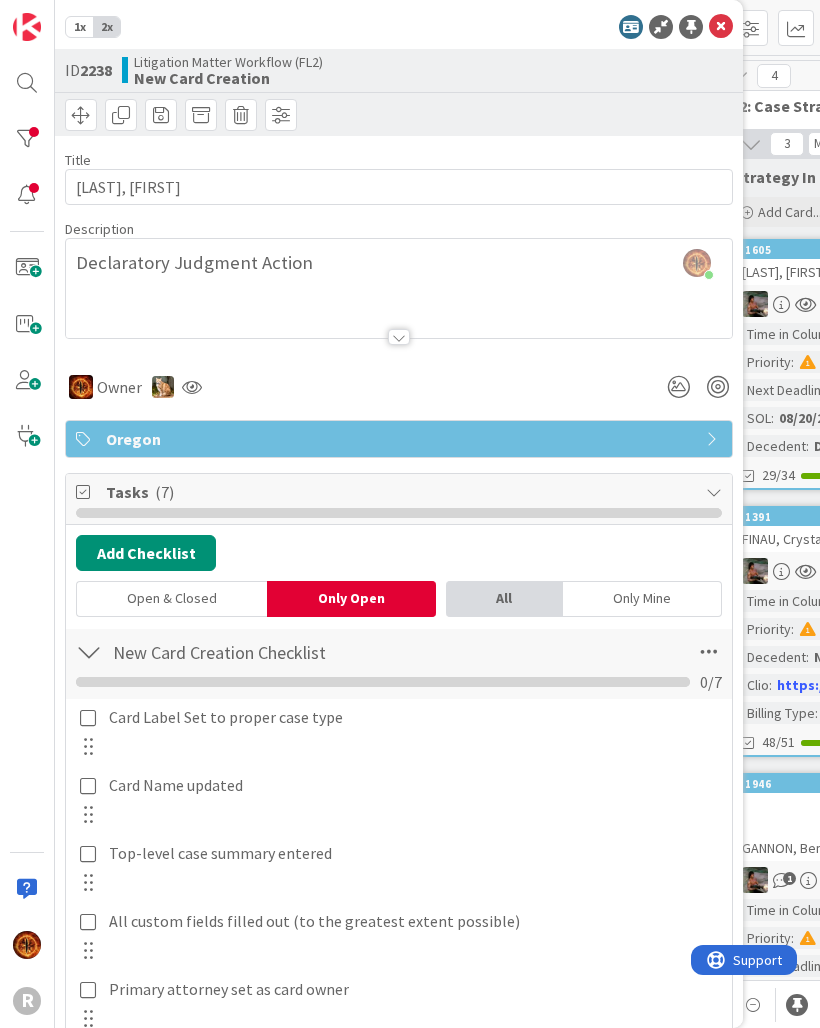 click at bounding box center [721, 27] 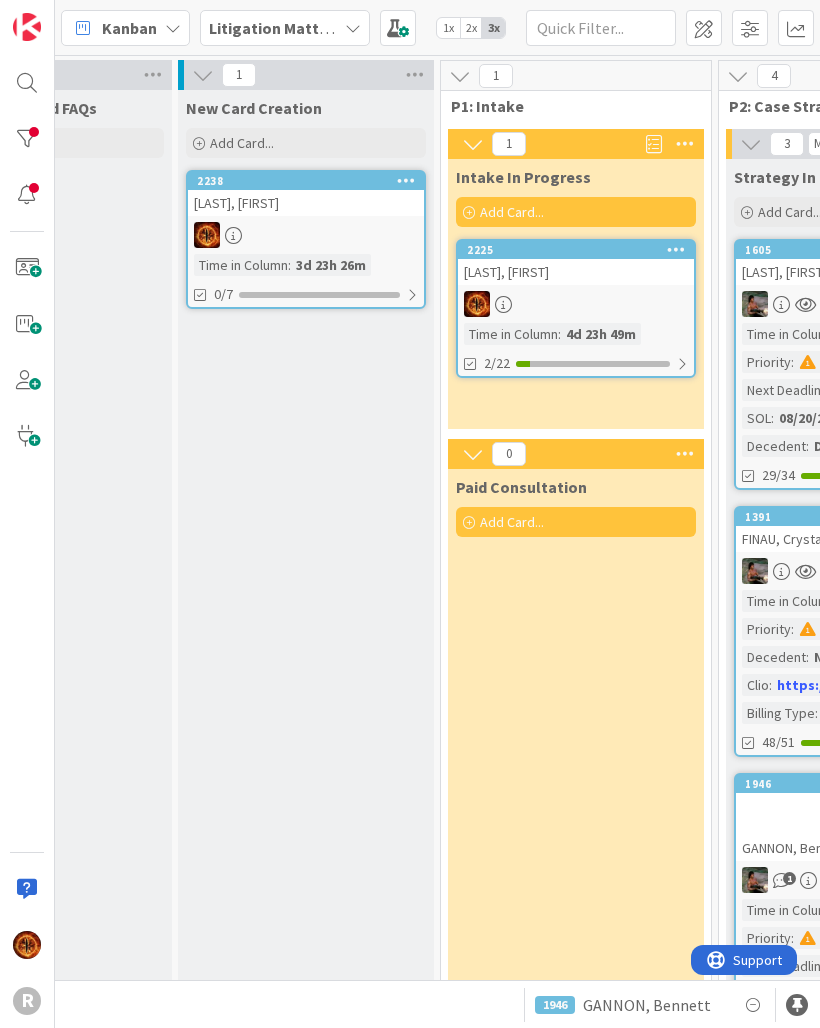 scroll, scrollTop: 0, scrollLeft: 0, axis: both 